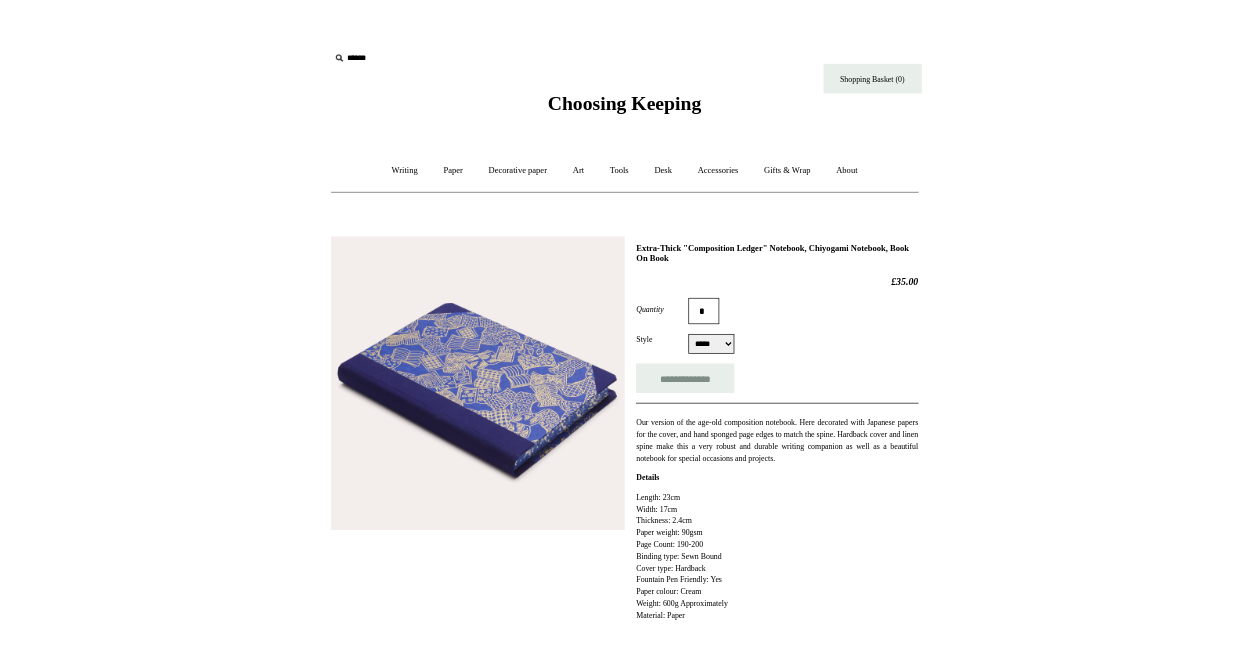 scroll, scrollTop: 0, scrollLeft: 0, axis: both 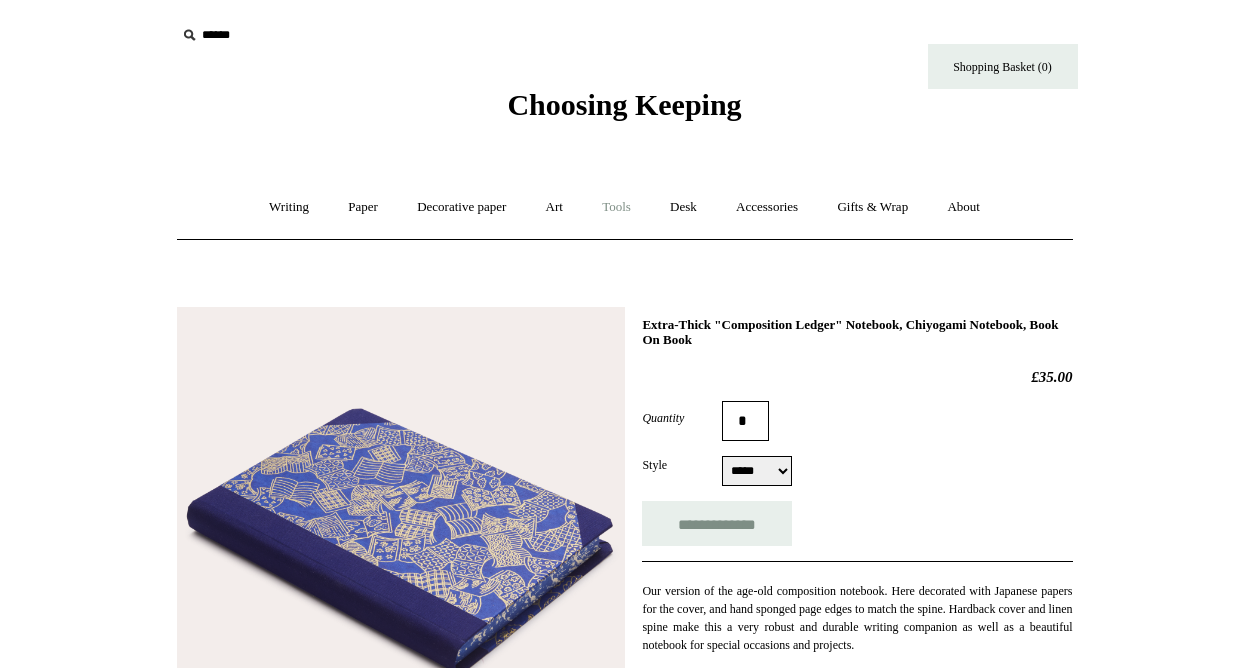 click on "Tools +" at bounding box center [616, 207] 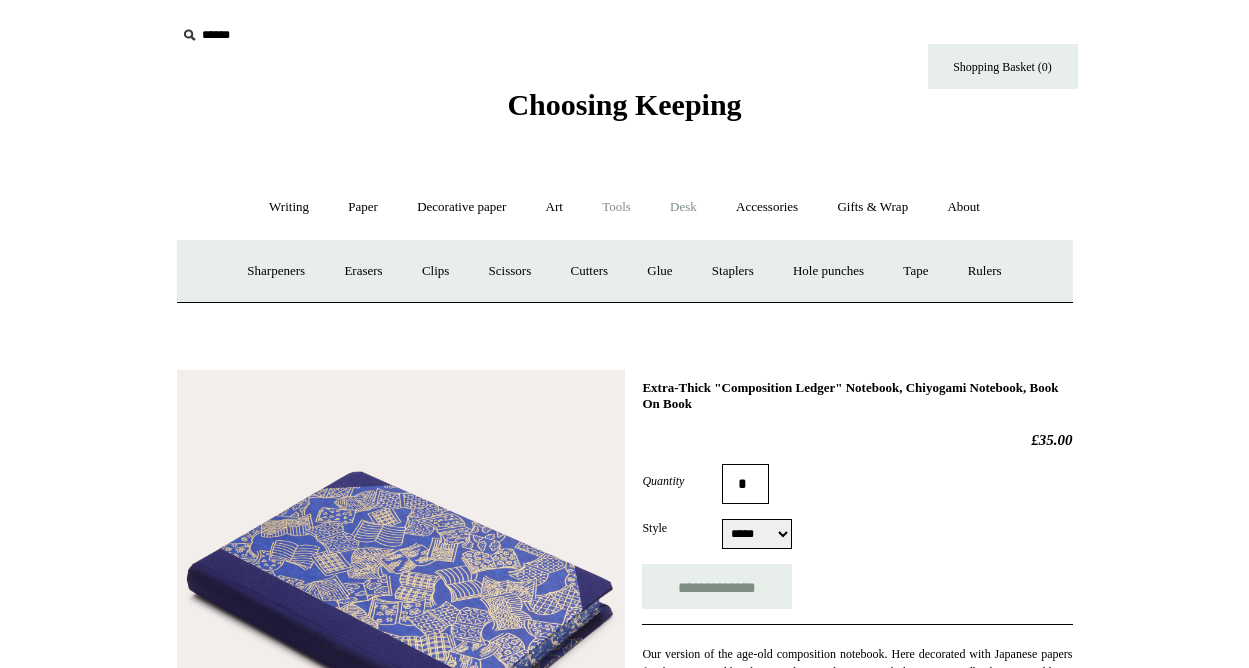 click on "Desk +" at bounding box center (683, 207) 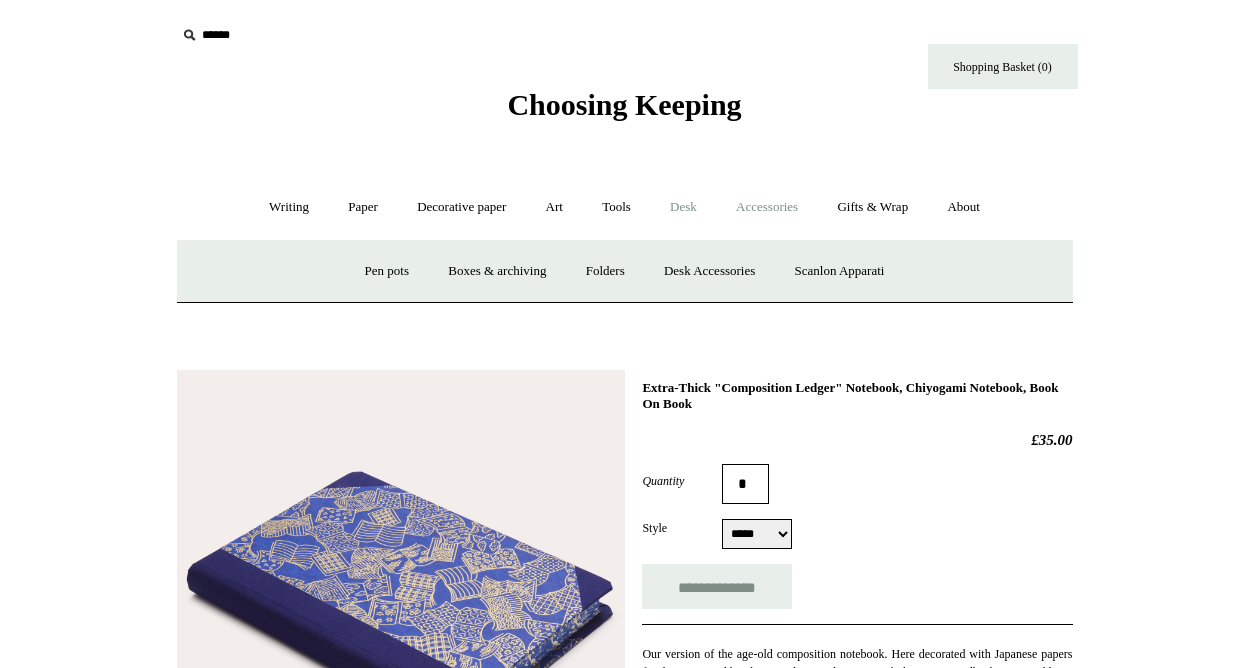 click on "Accessories +" at bounding box center [767, 207] 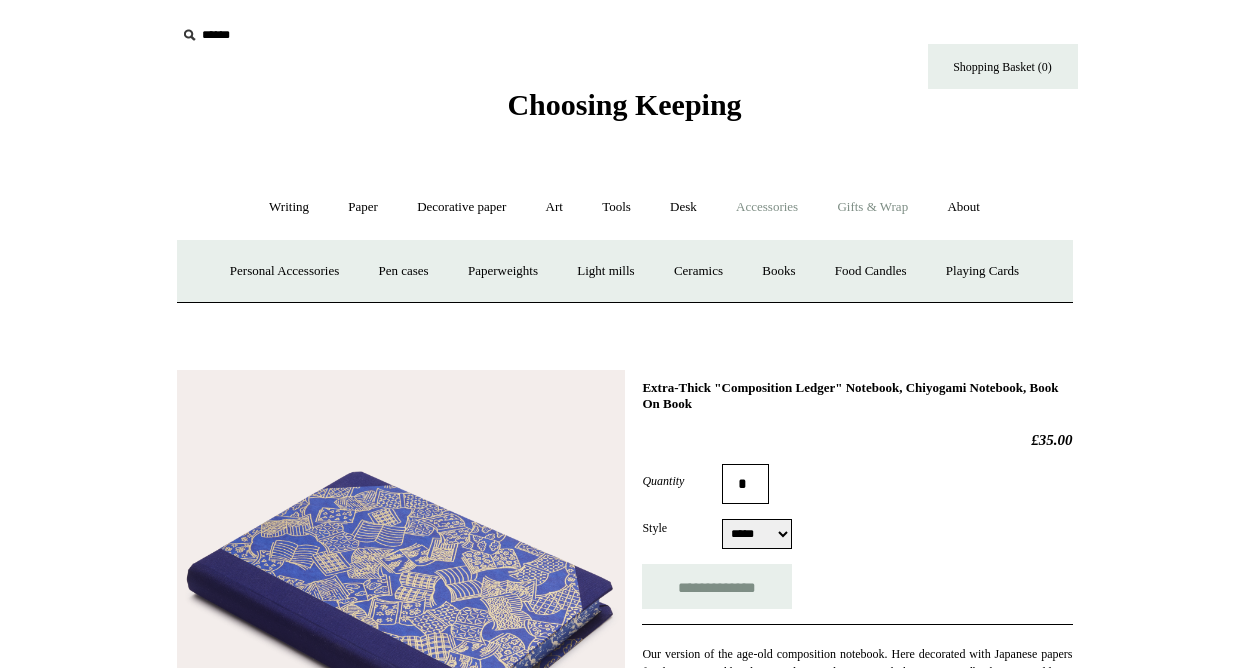 click on "Gifts & Wrap +" at bounding box center (872, 207) 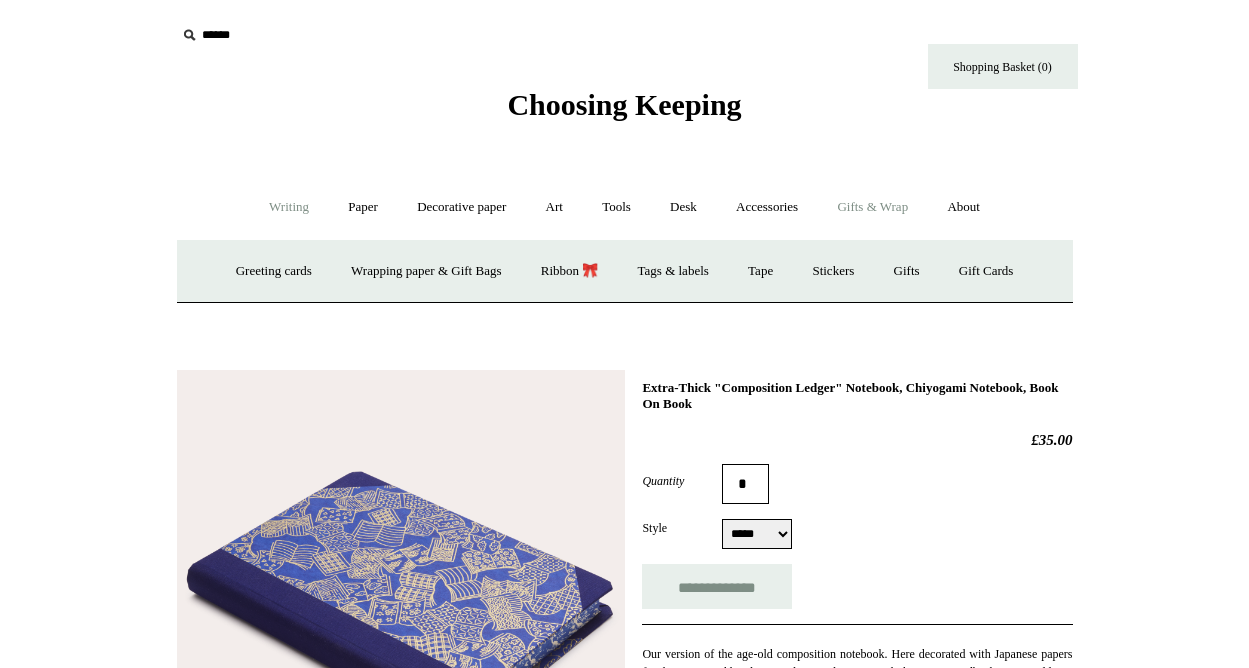 click on "Writing +" at bounding box center [289, 207] 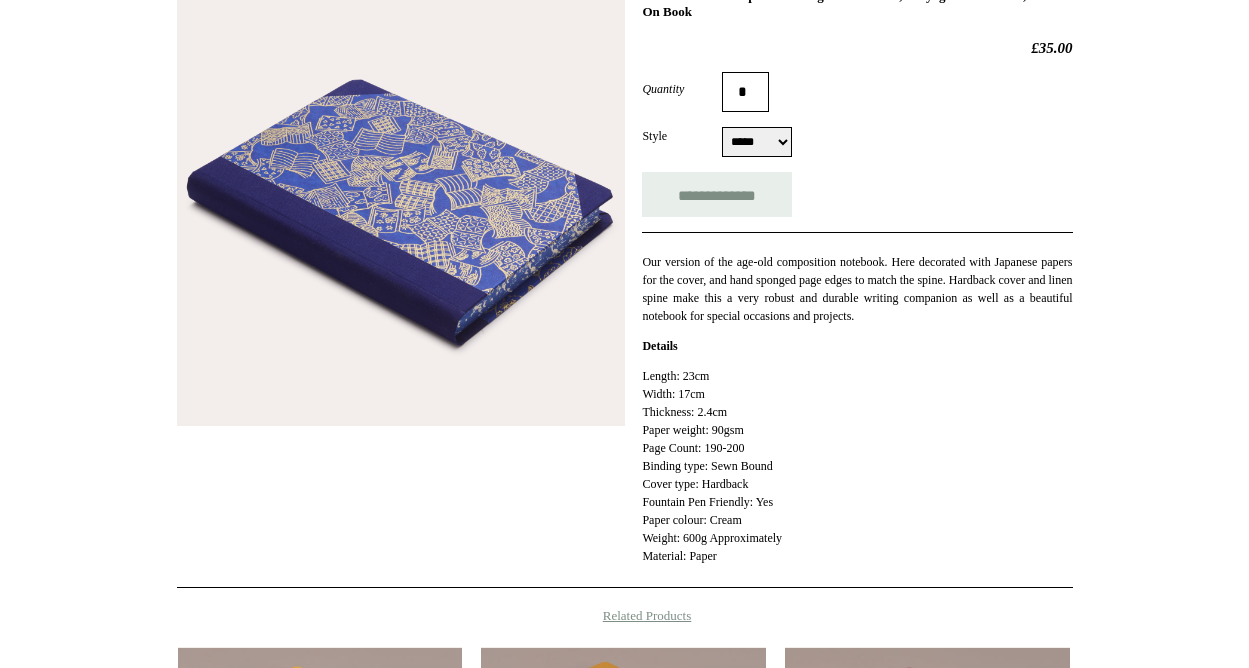 scroll, scrollTop: 400, scrollLeft: 0, axis: vertical 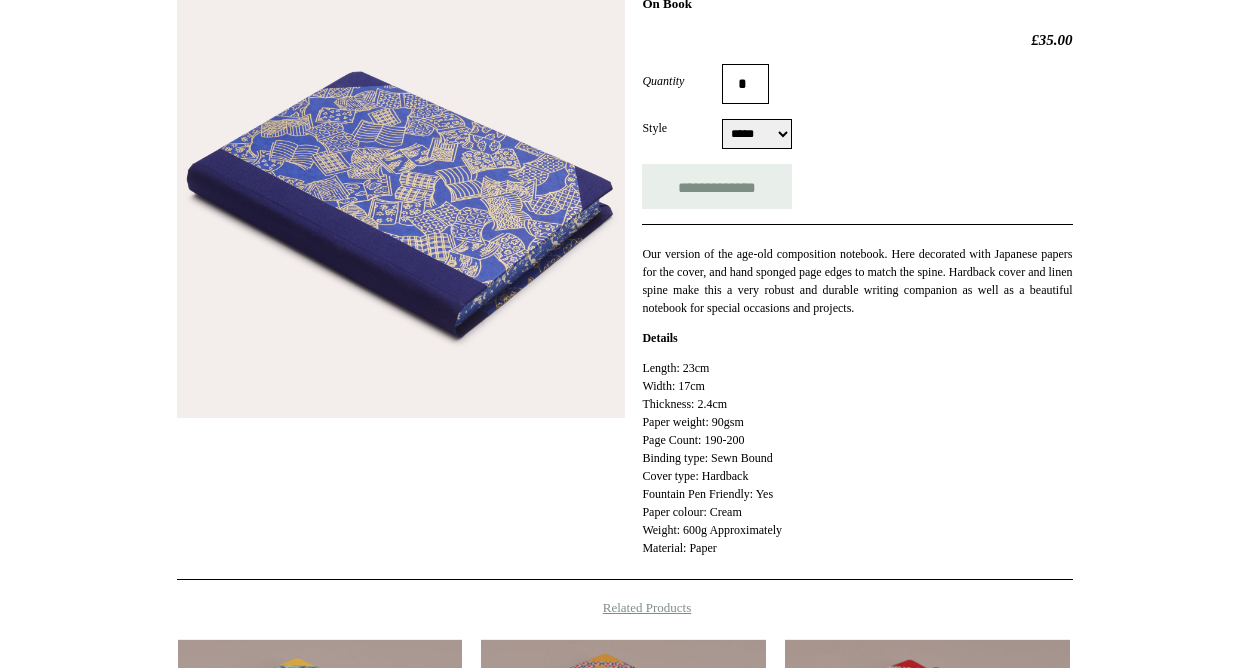 click at bounding box center [401, 194] 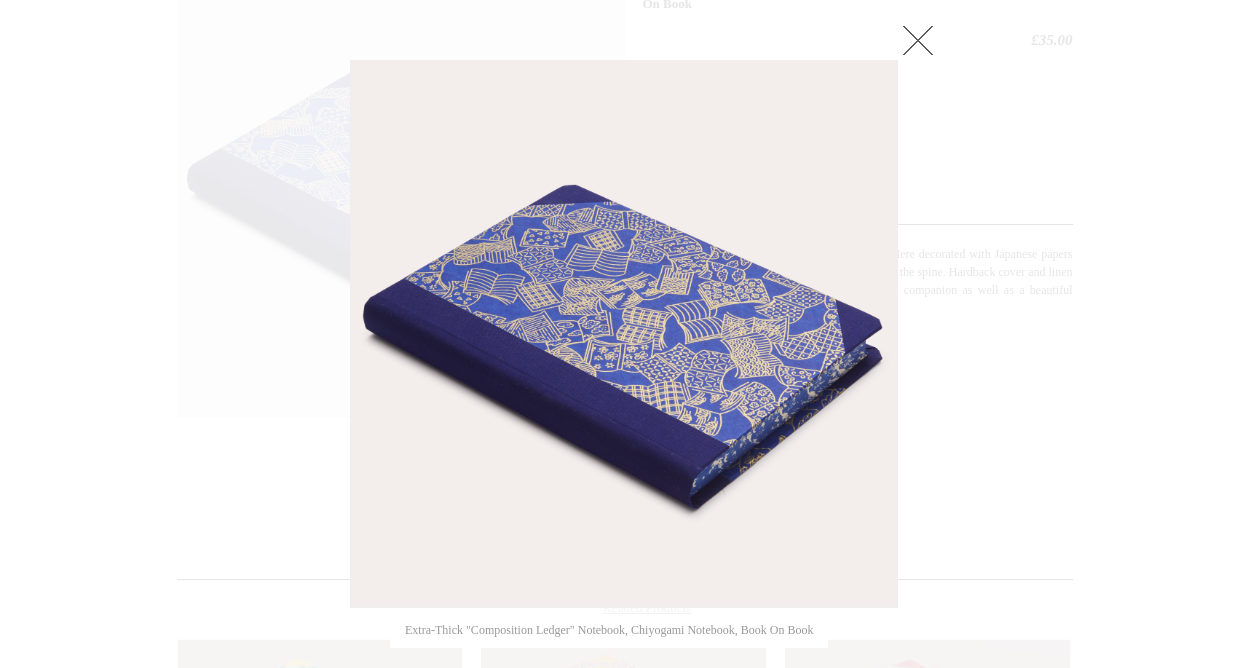 click at bounding box center [918, 40] 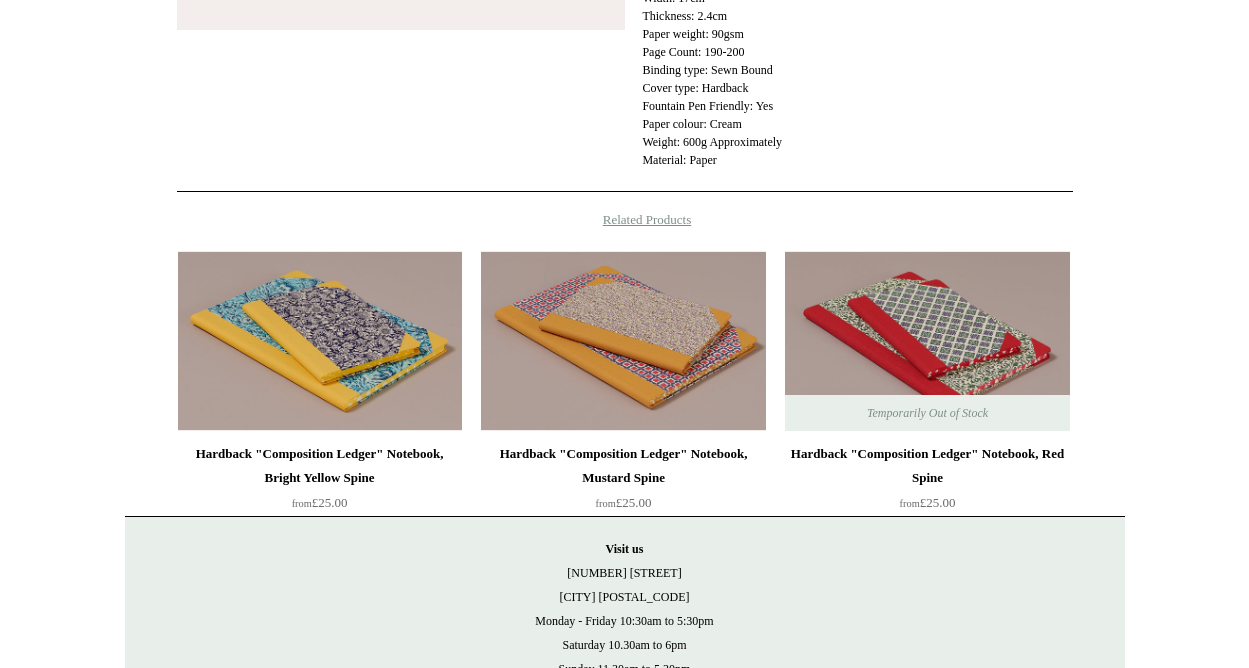 scroll, scrollTop: 950, scrollLeft: 0, axis: vertical 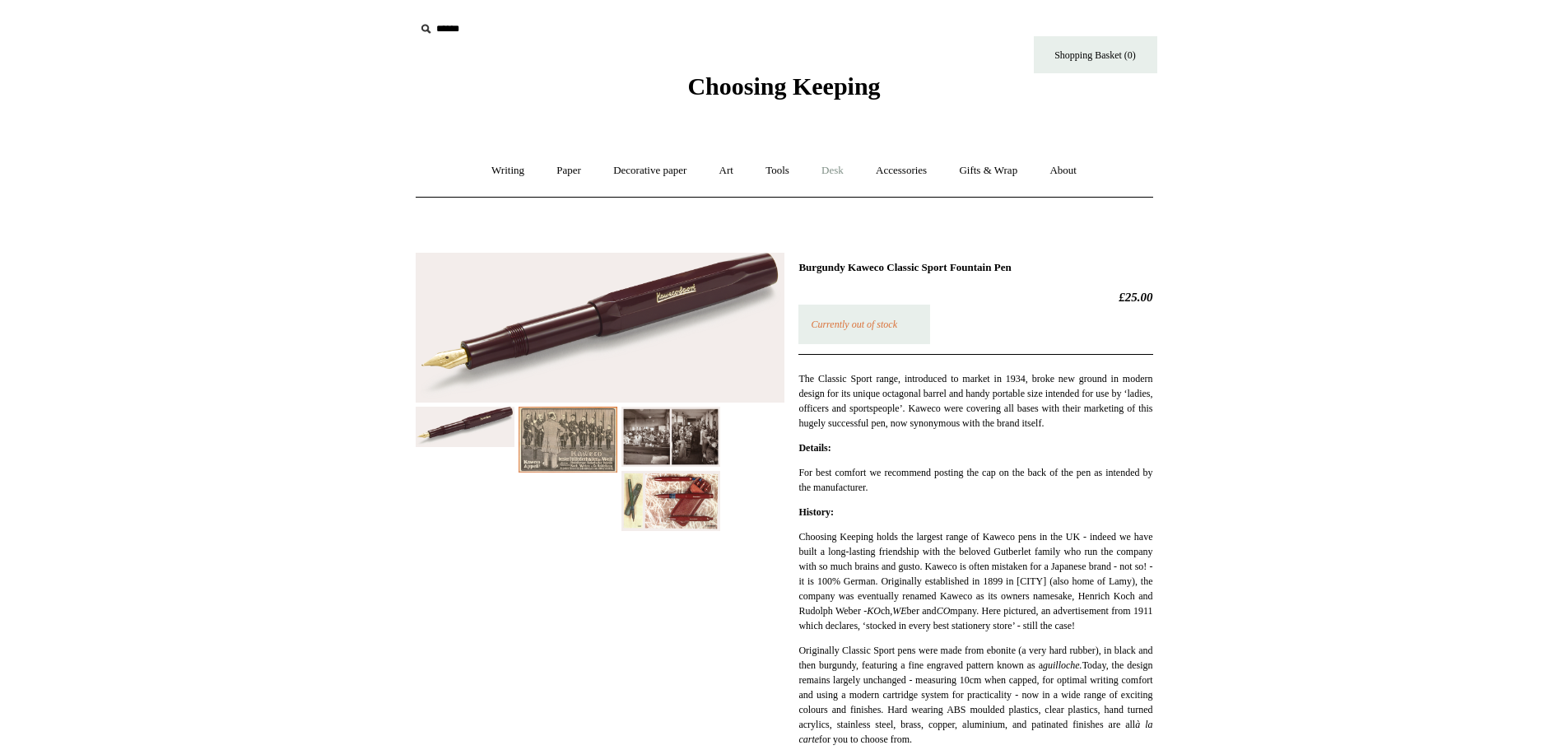 click on "Desk +" at bounding box center (832, 170) 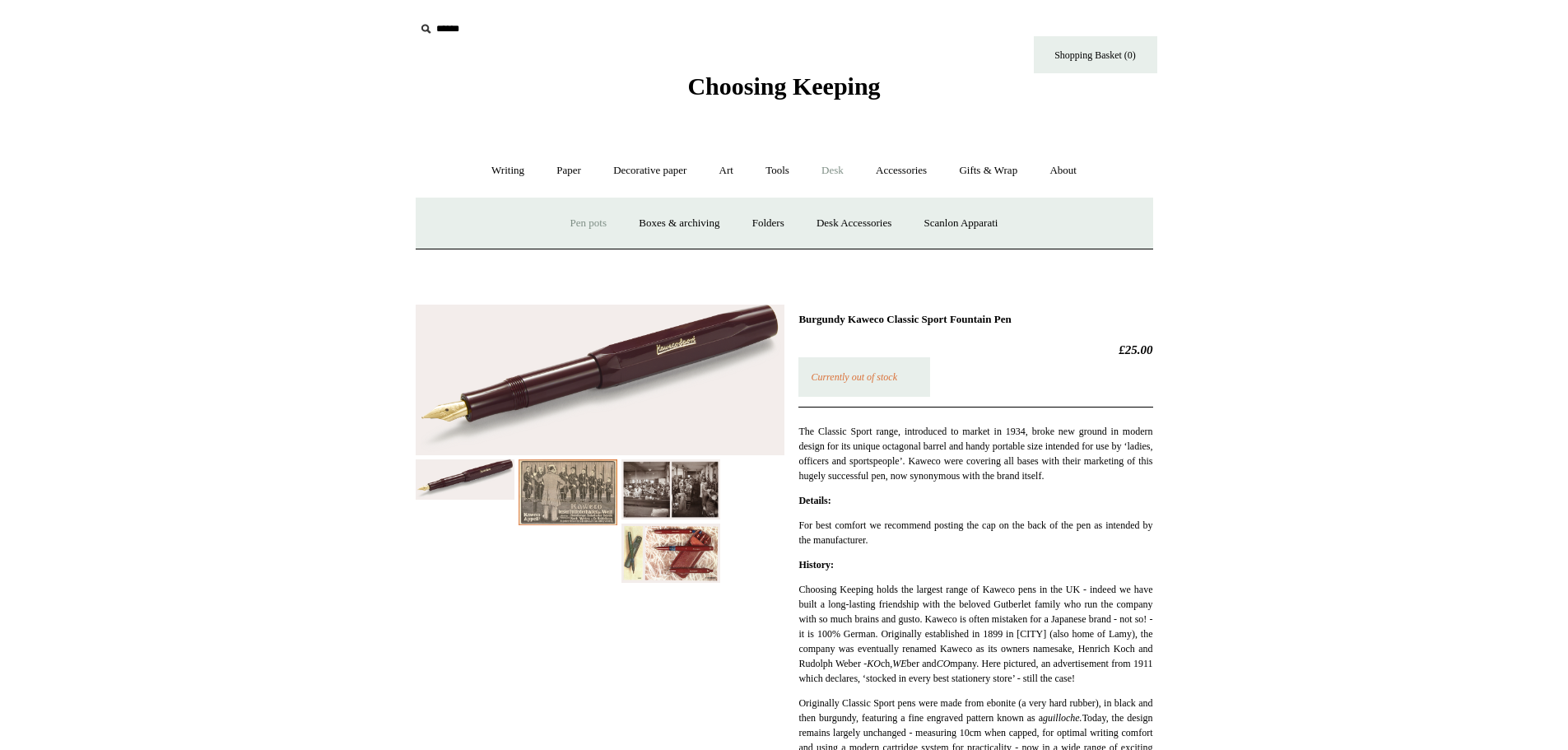 click on "Pen pots" at bounding box center (589, 223) 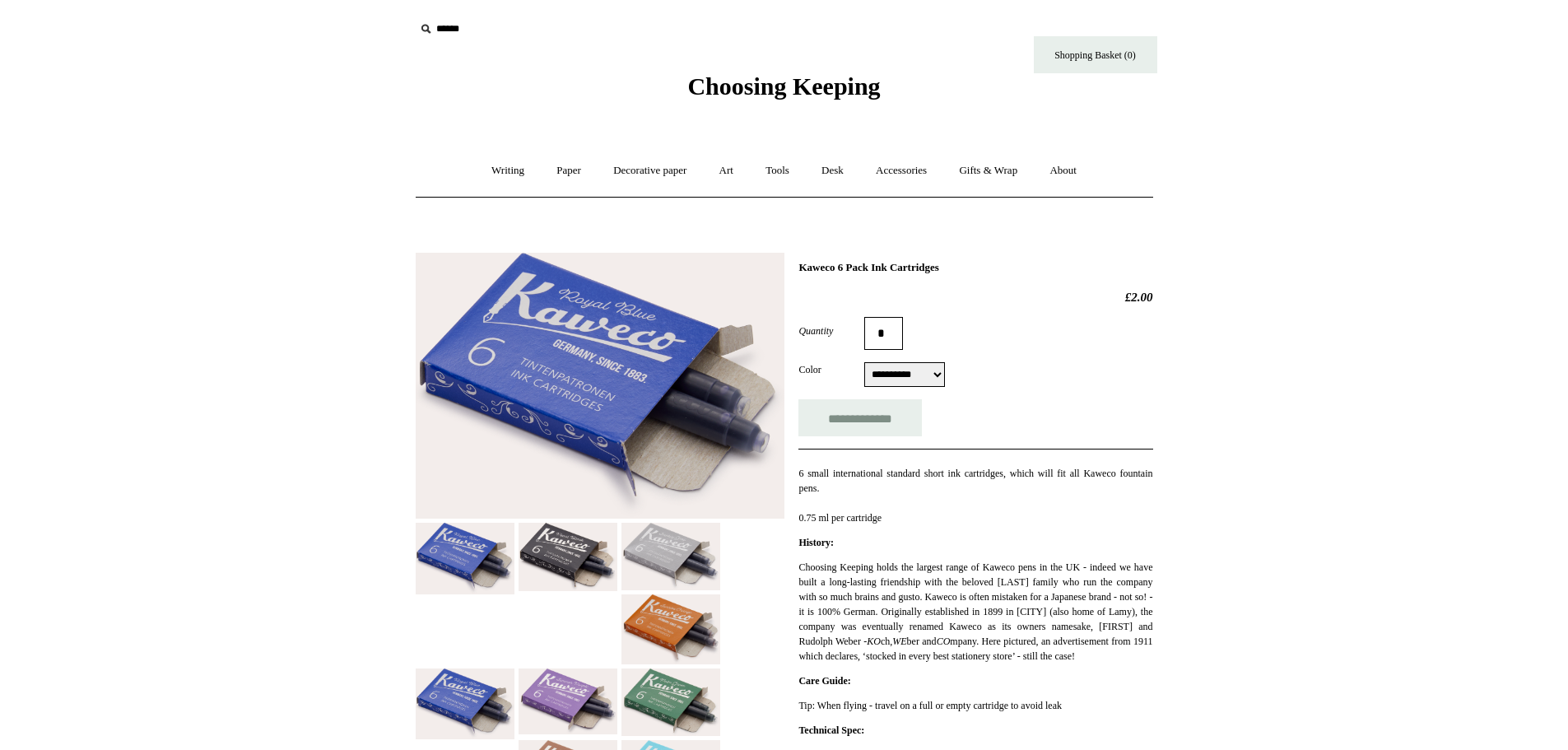 select on "**********" 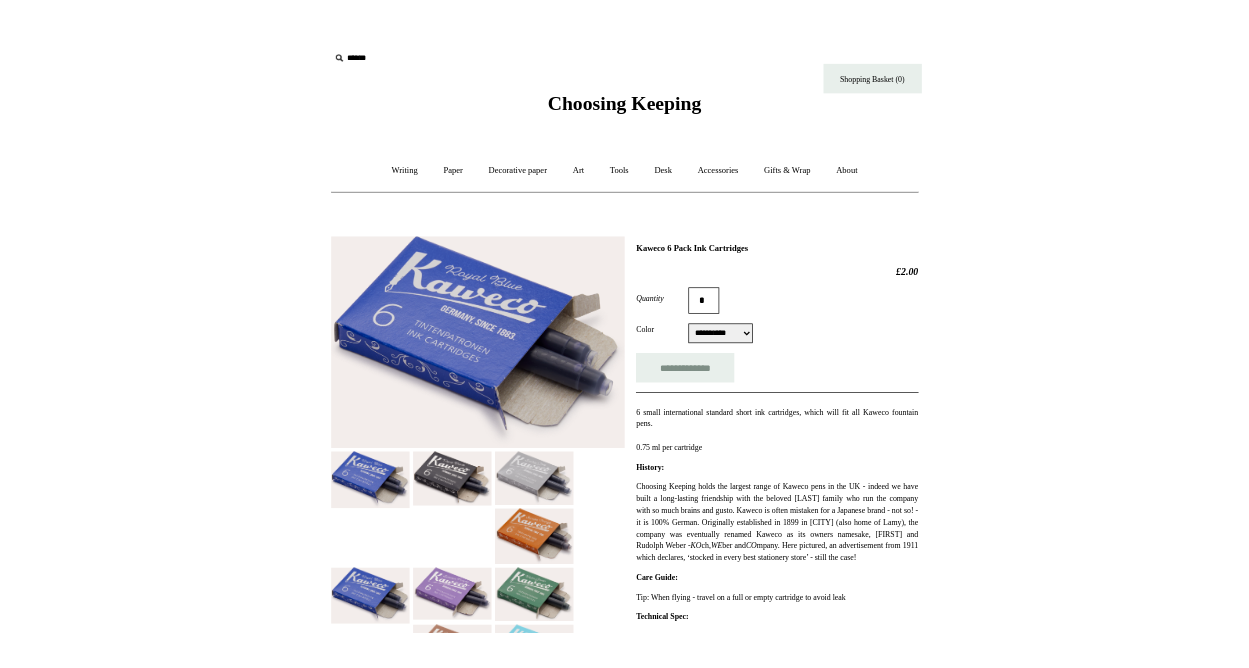 scroll, scrollTop: 0, scrollLeft: 0, axis: both 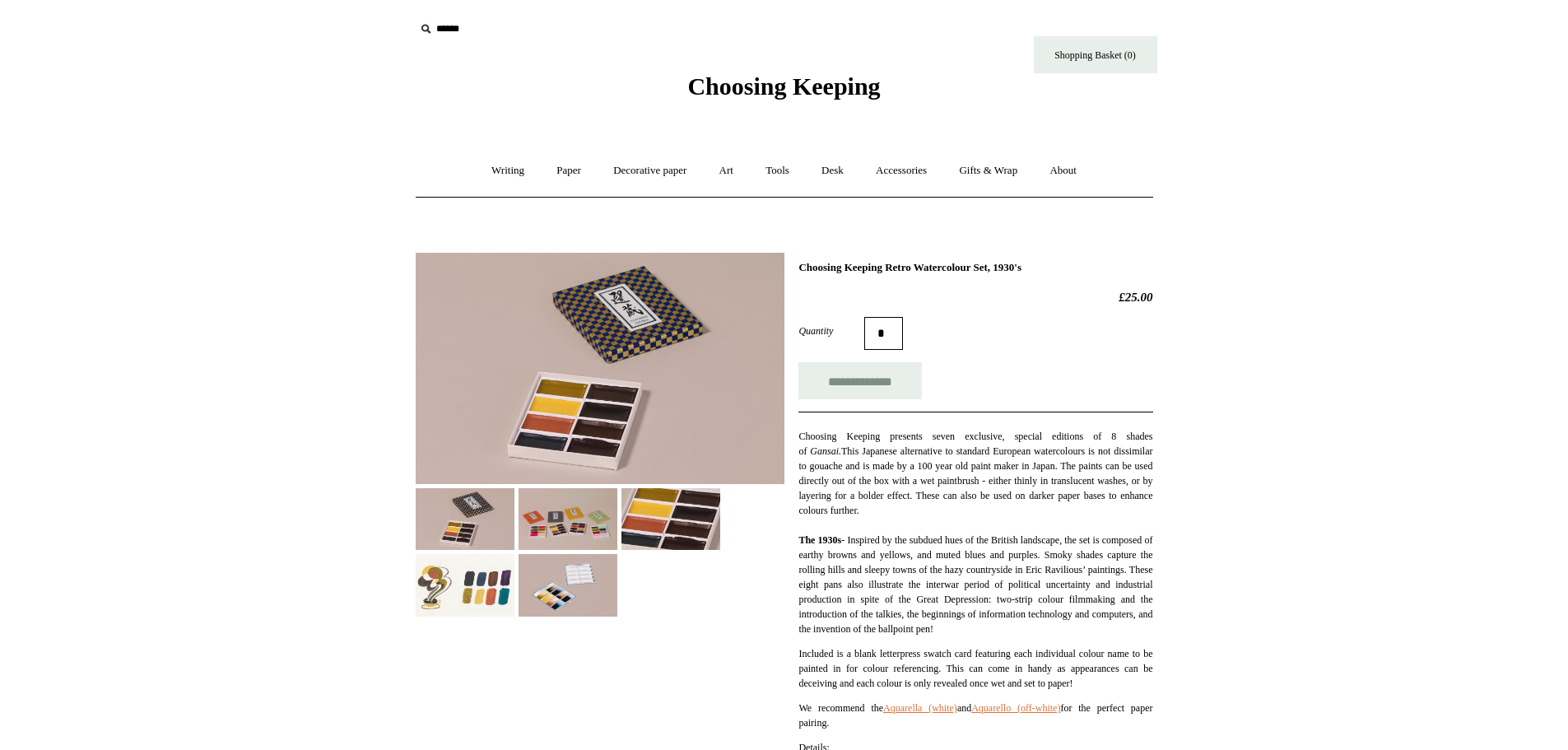 click at bounding box center [600, 368] 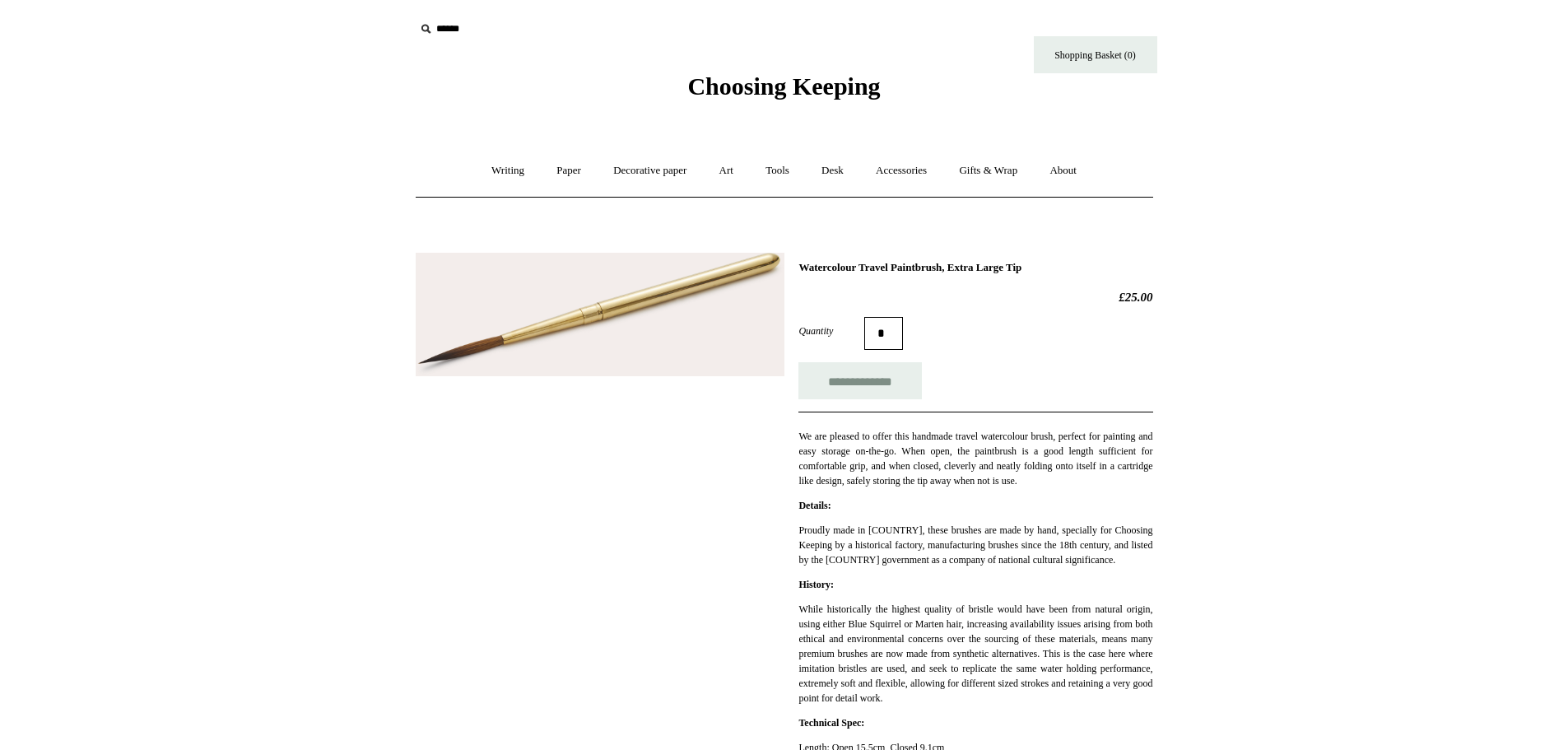scroll, scrollTop: 0, scrollLeft: 0, axis: both 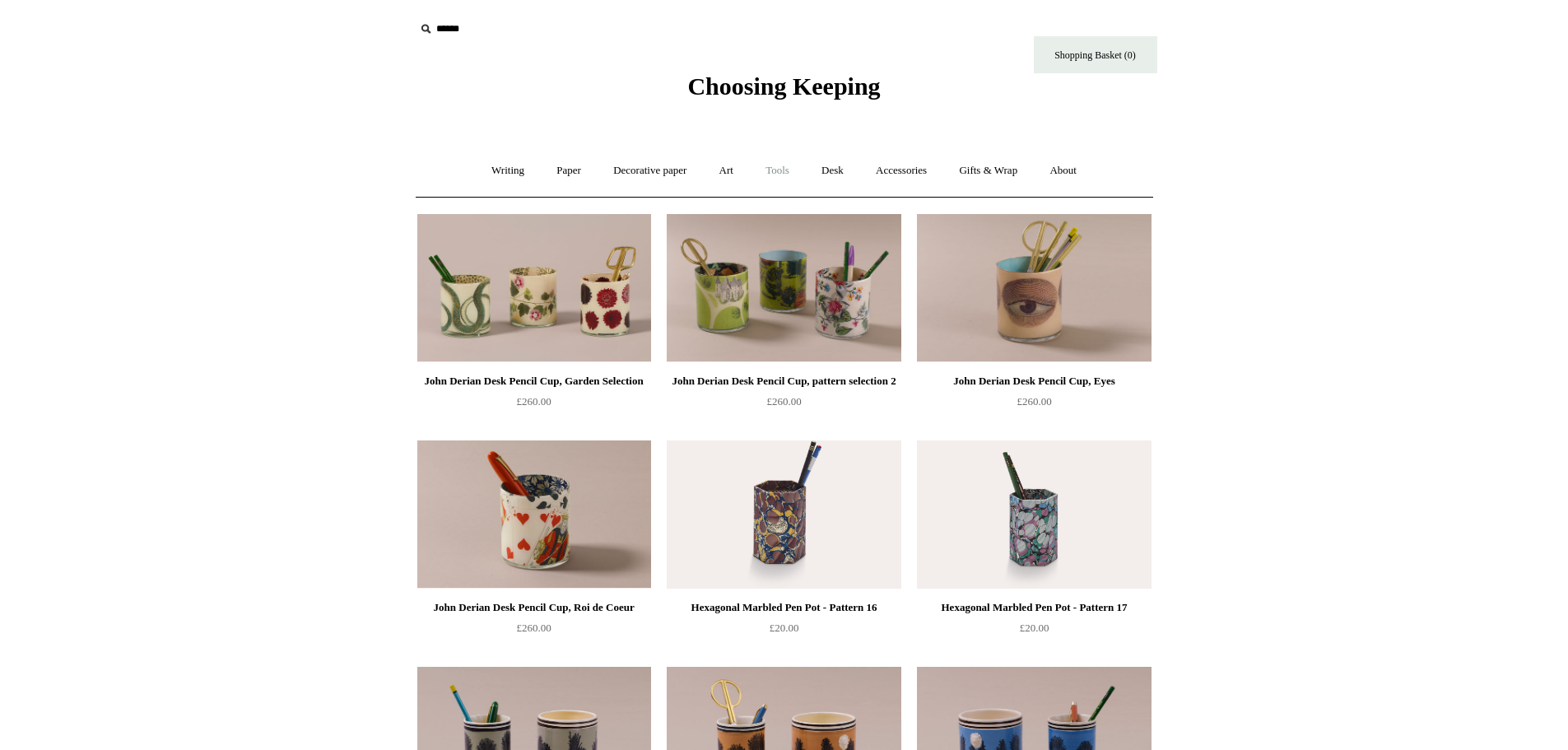 click on "Tools +" at bounding box center (777, 170) 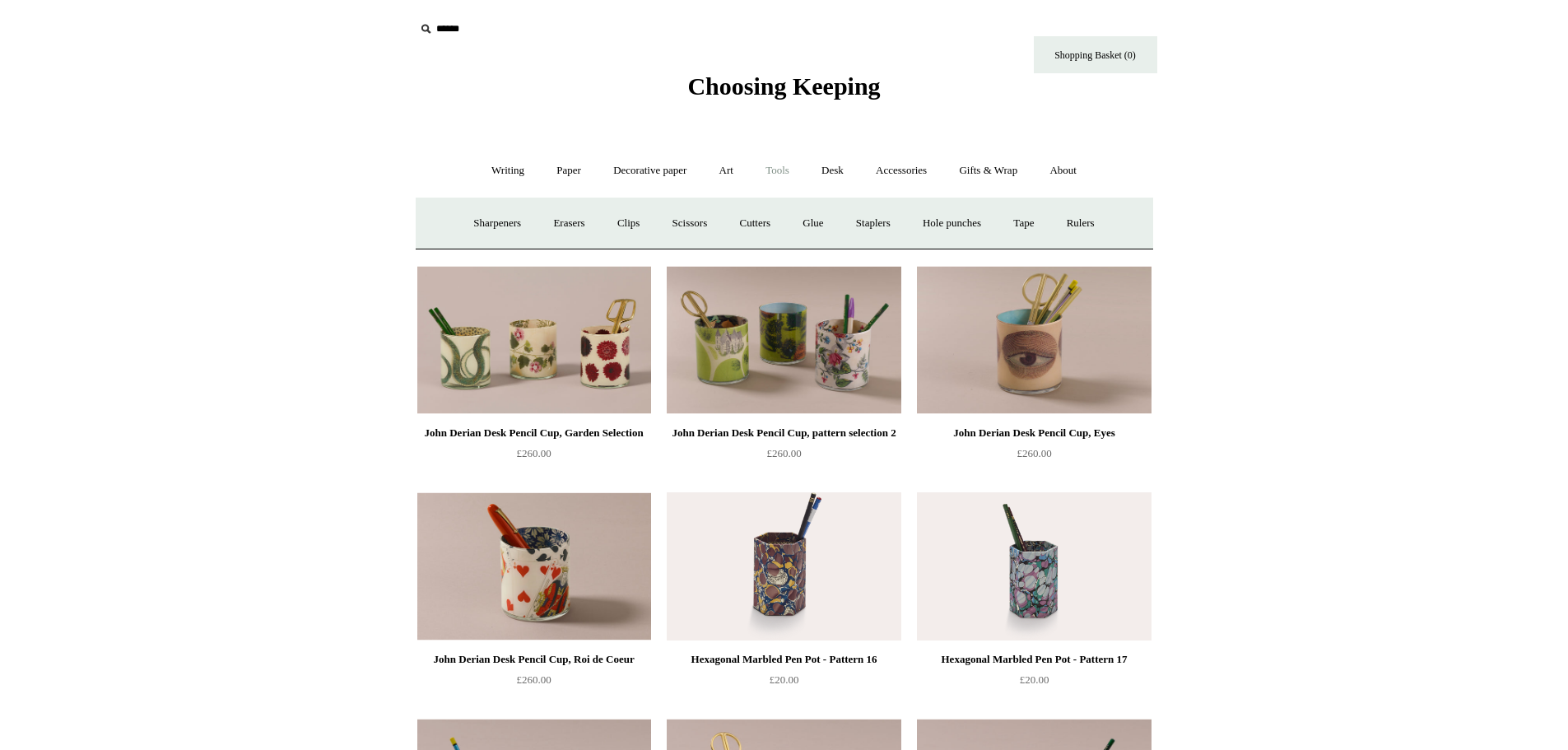 click on "Choosing Keeping" at bounding box center [784, 86] 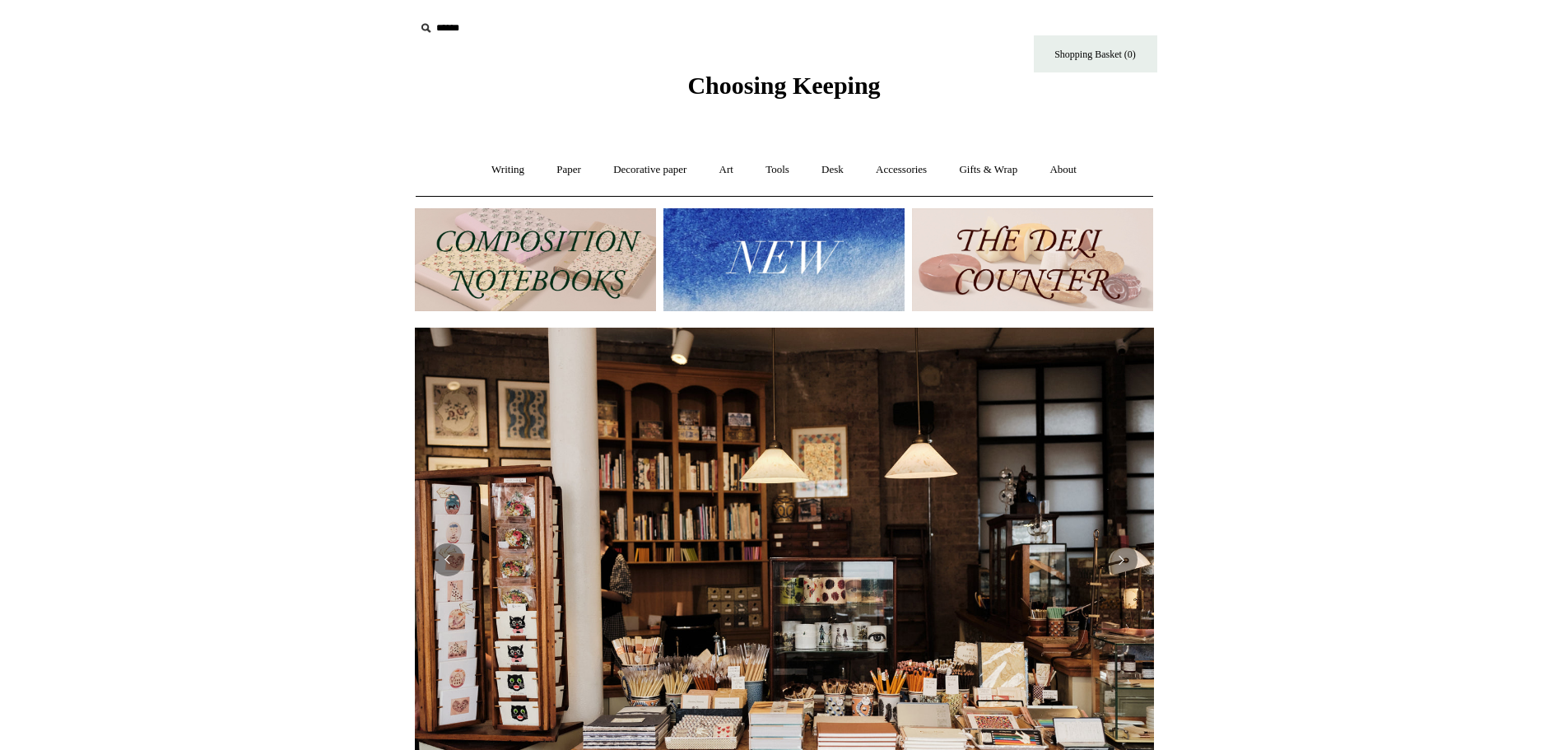 scroll, scrollTop: 0, scrollLeft: 0, axis: both 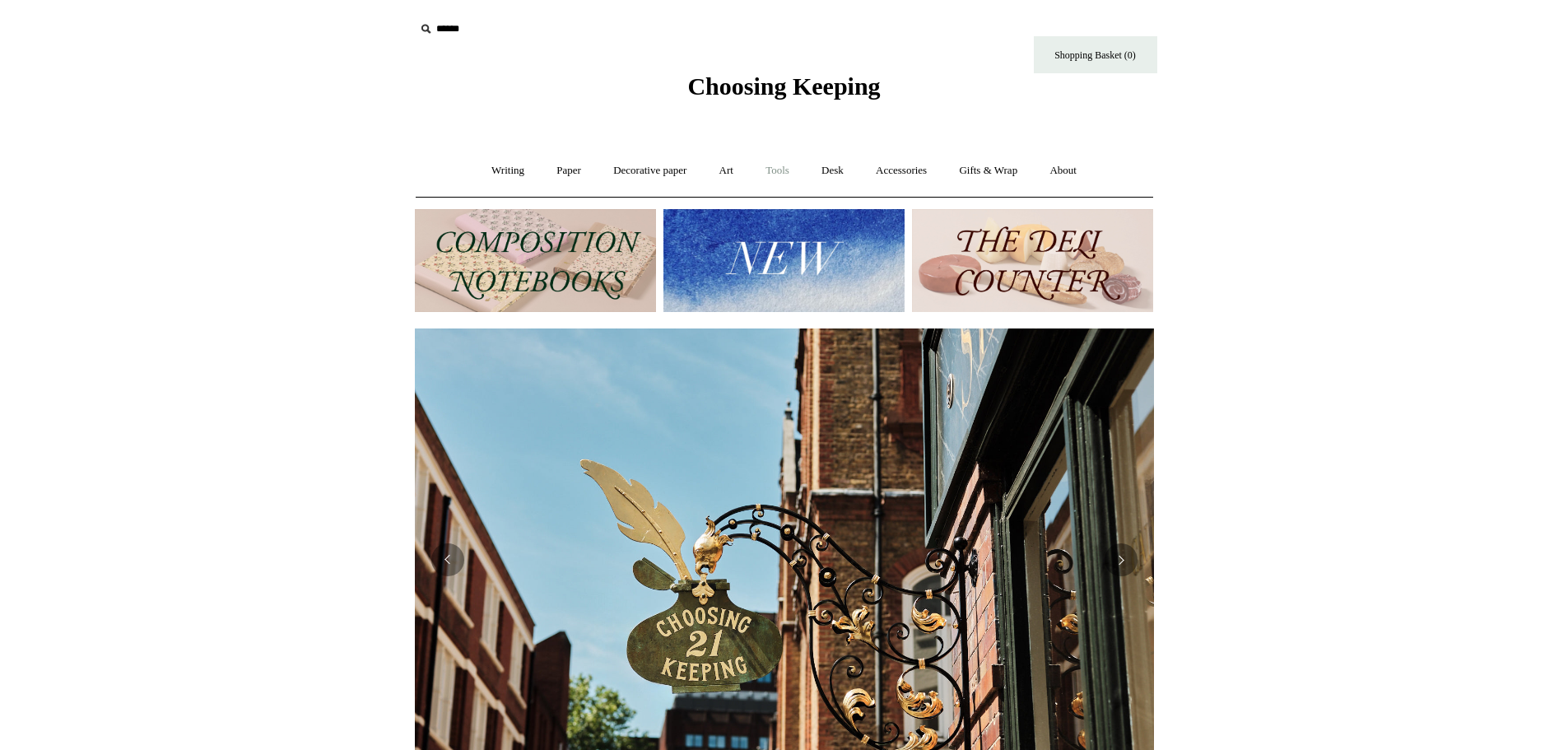 click on "Tools +" at bounding box center [777, 170] 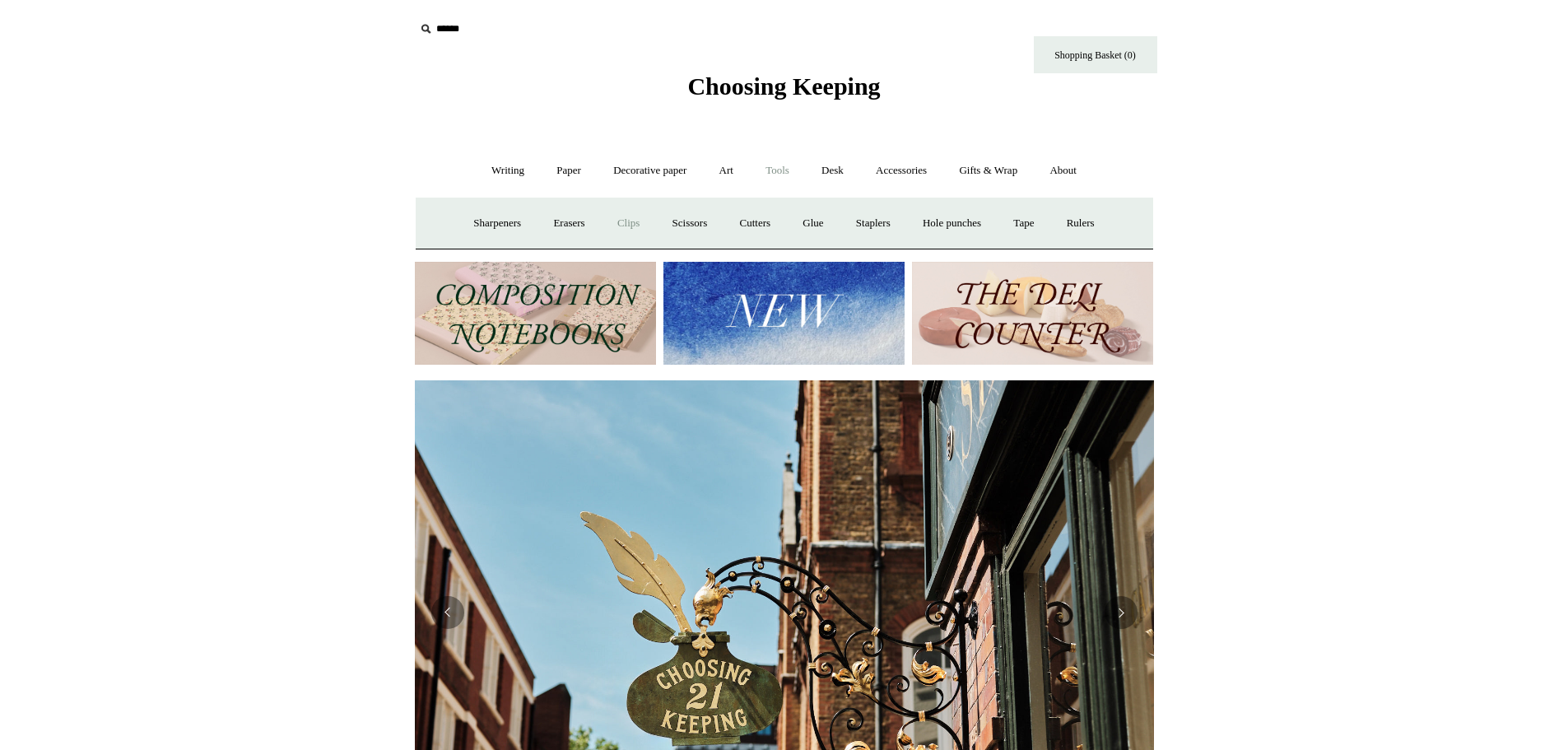click on "Clips +" at bounding box center (628, 223) 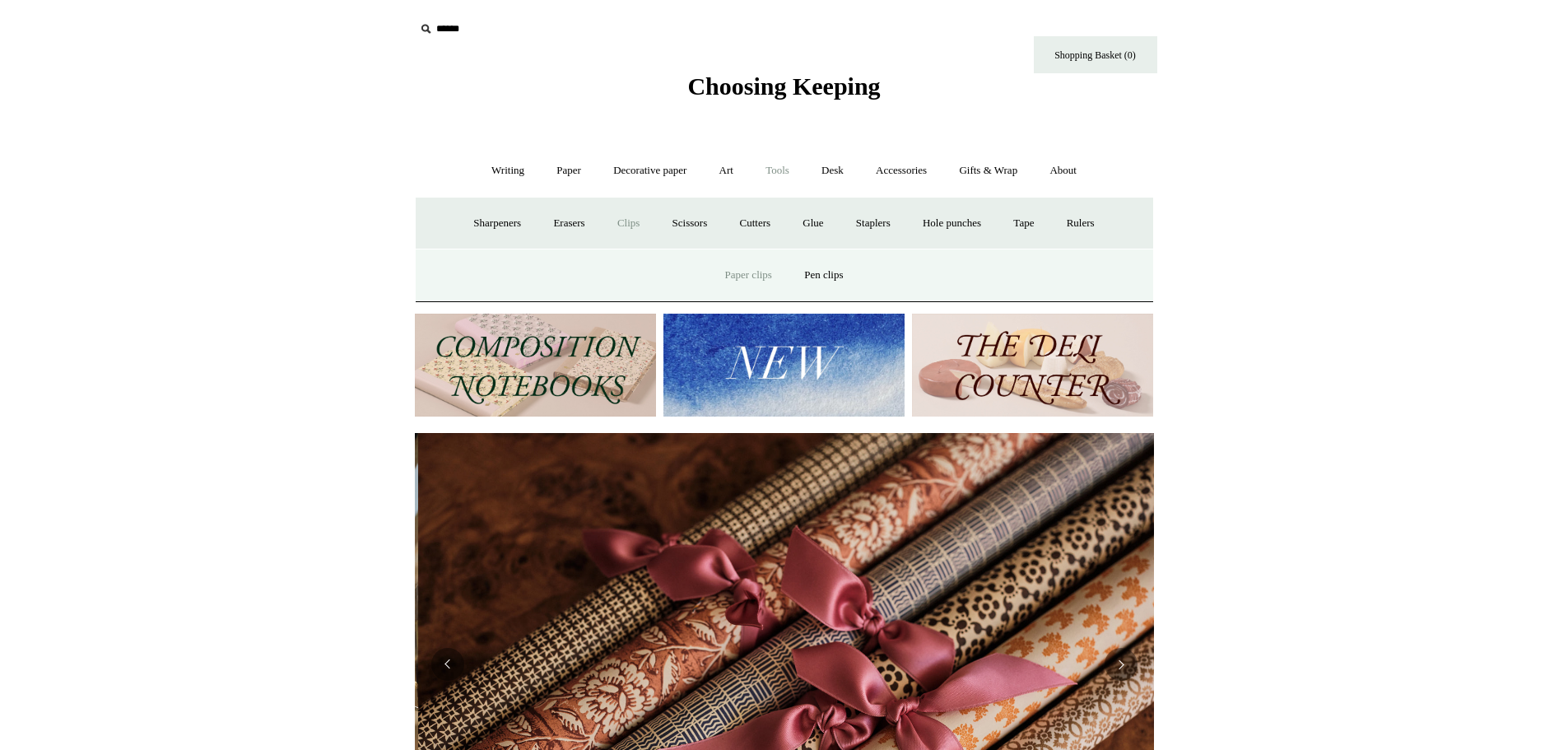 scroll, scrollTop: 0, scrollLeft: 1478, axis: horizontal 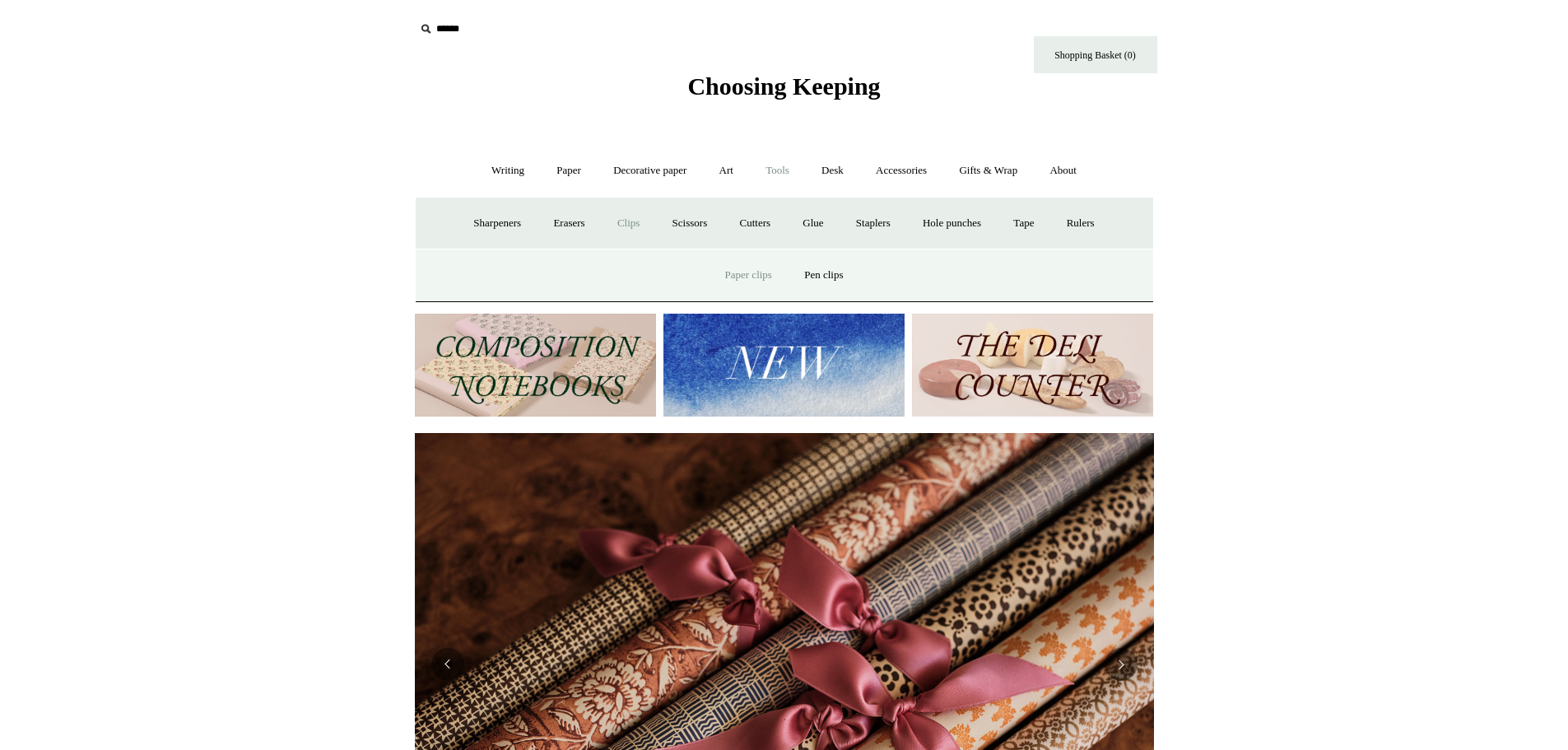 click on "Paper clips" at bounding box center [748, 275] 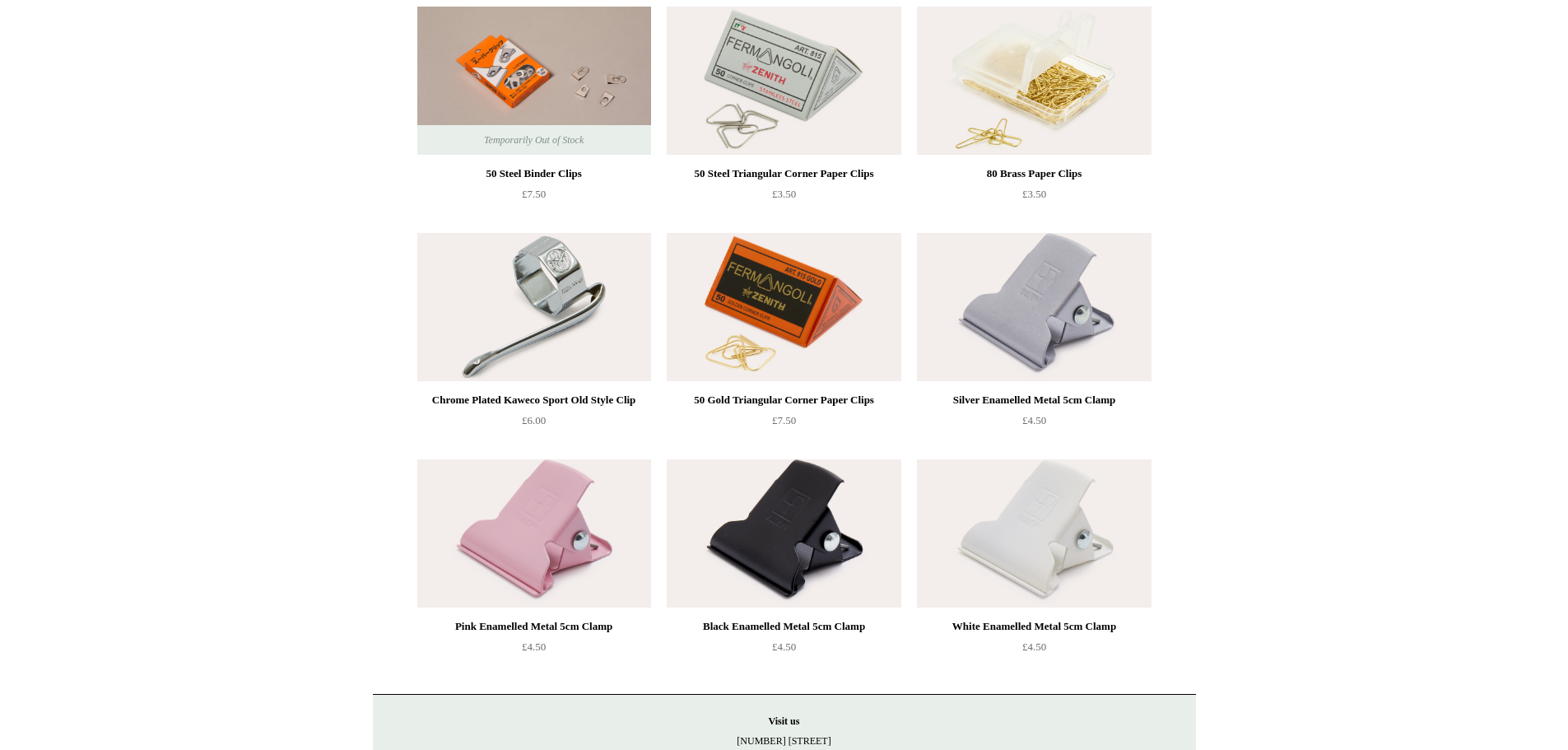 scroll, scrollTop: 0, scrollLeft: 0, axis: both 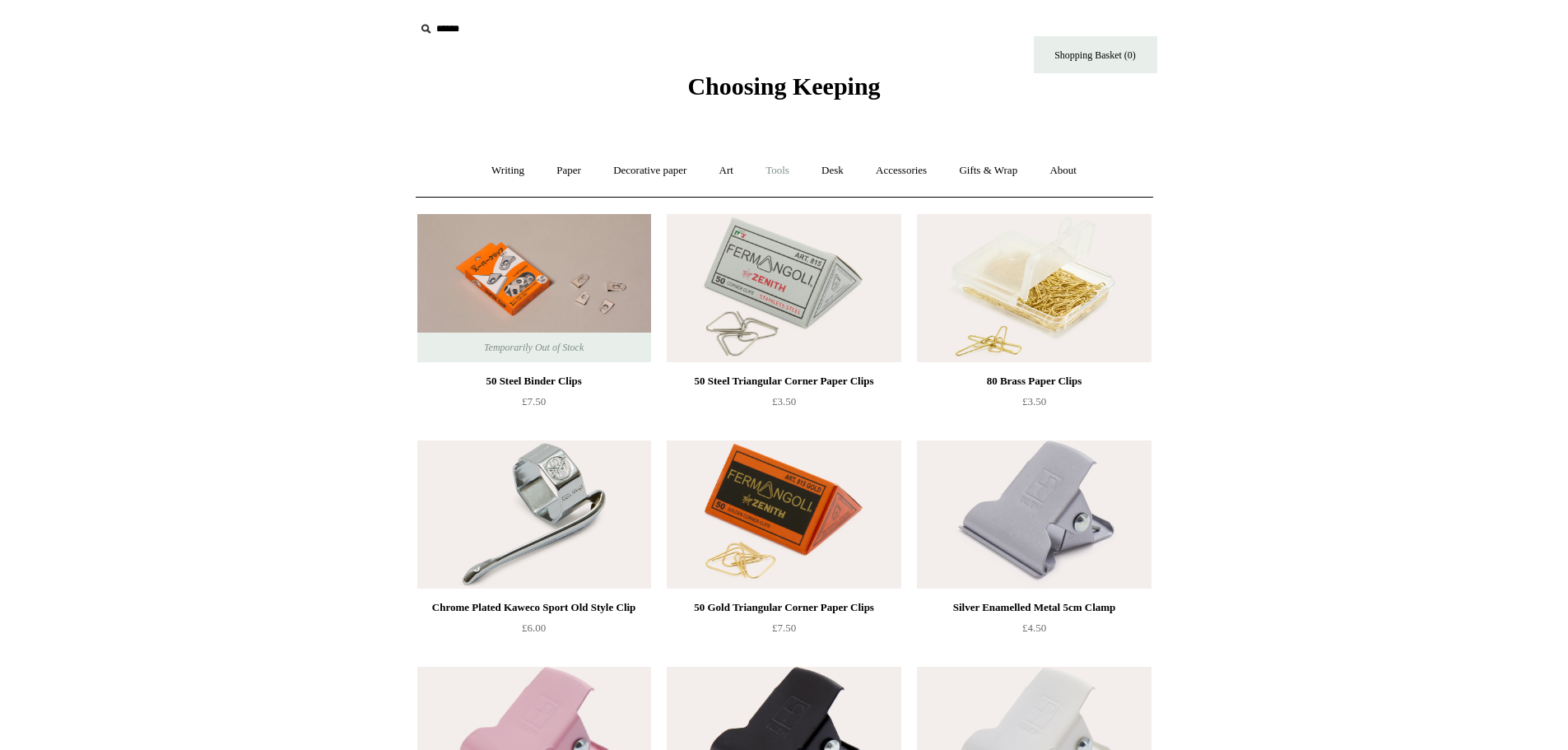click on "Tools +" at bounding box center (777, 170) 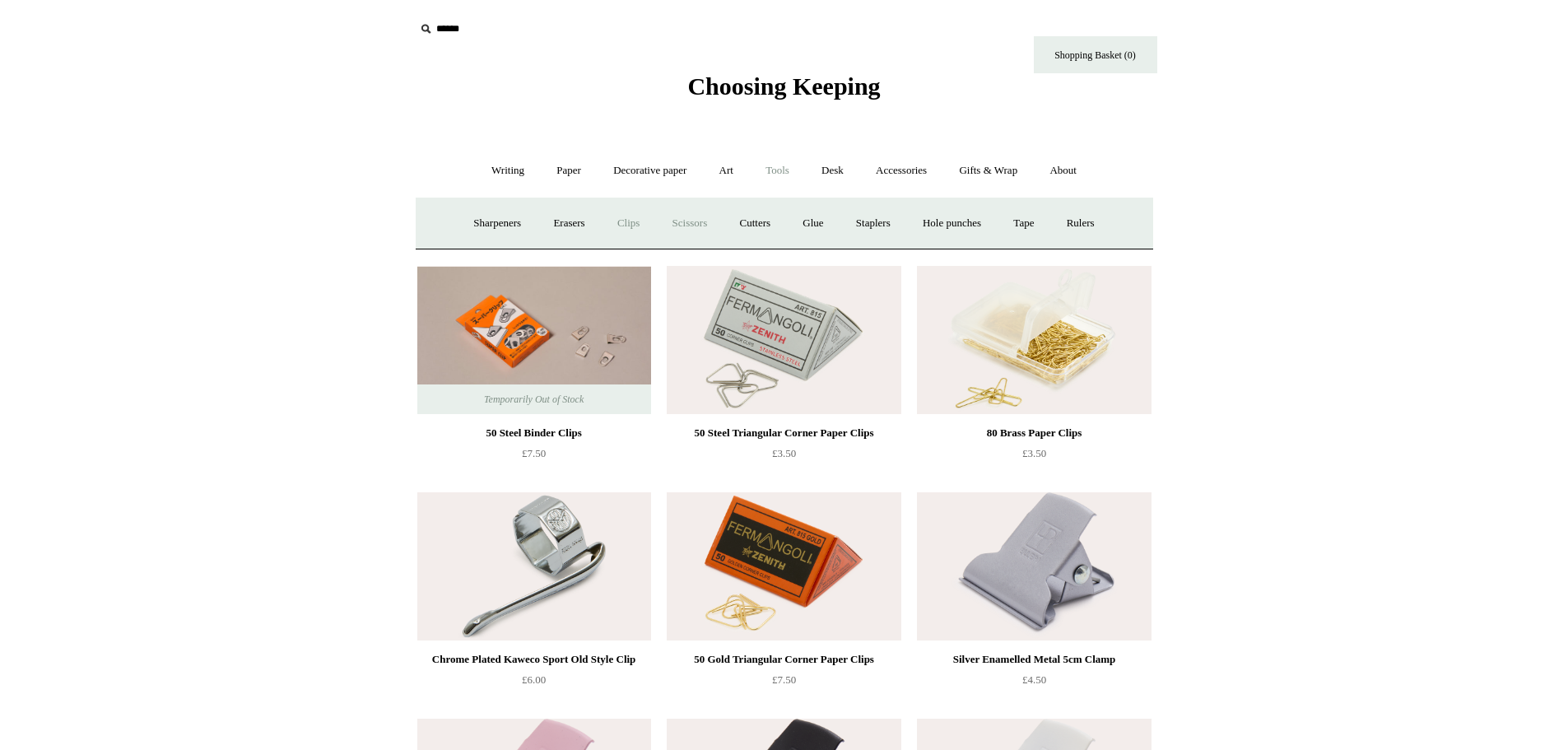 click on "Scissors" at bounding box center [690, 223] 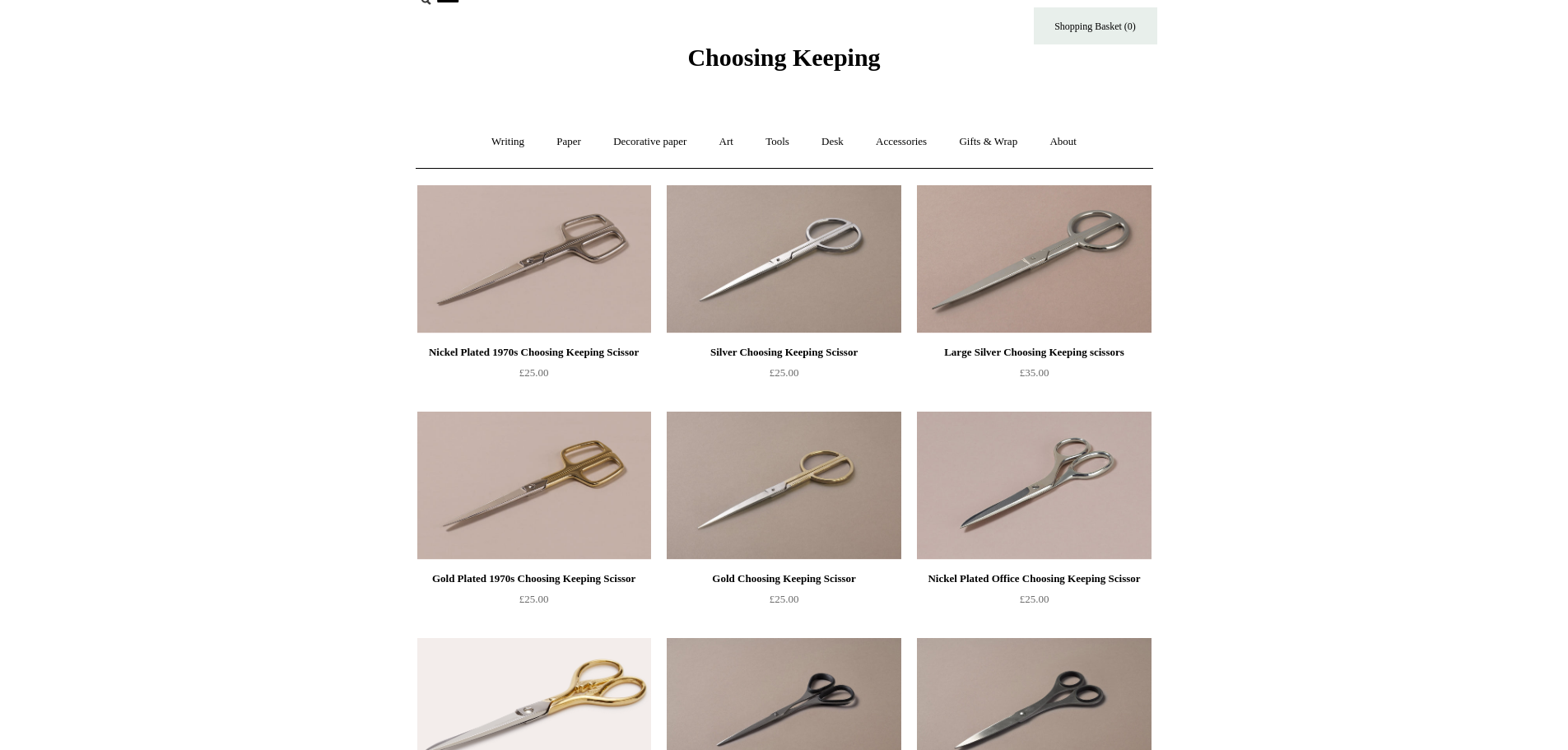 scroll, scrollTop: 0, scrollLeft: 0, axis: both 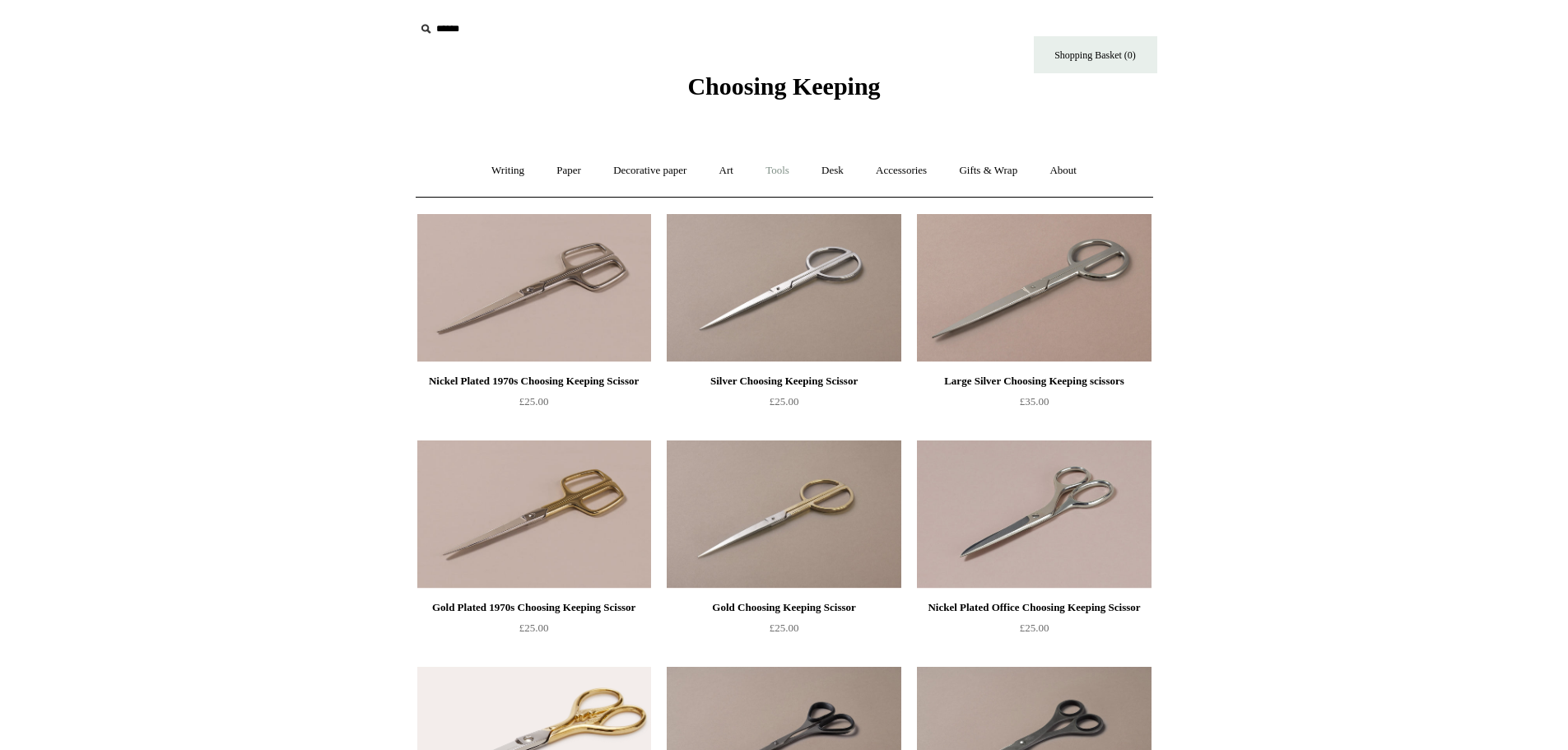 click on "Tools +" at bounding box center [777, 170] 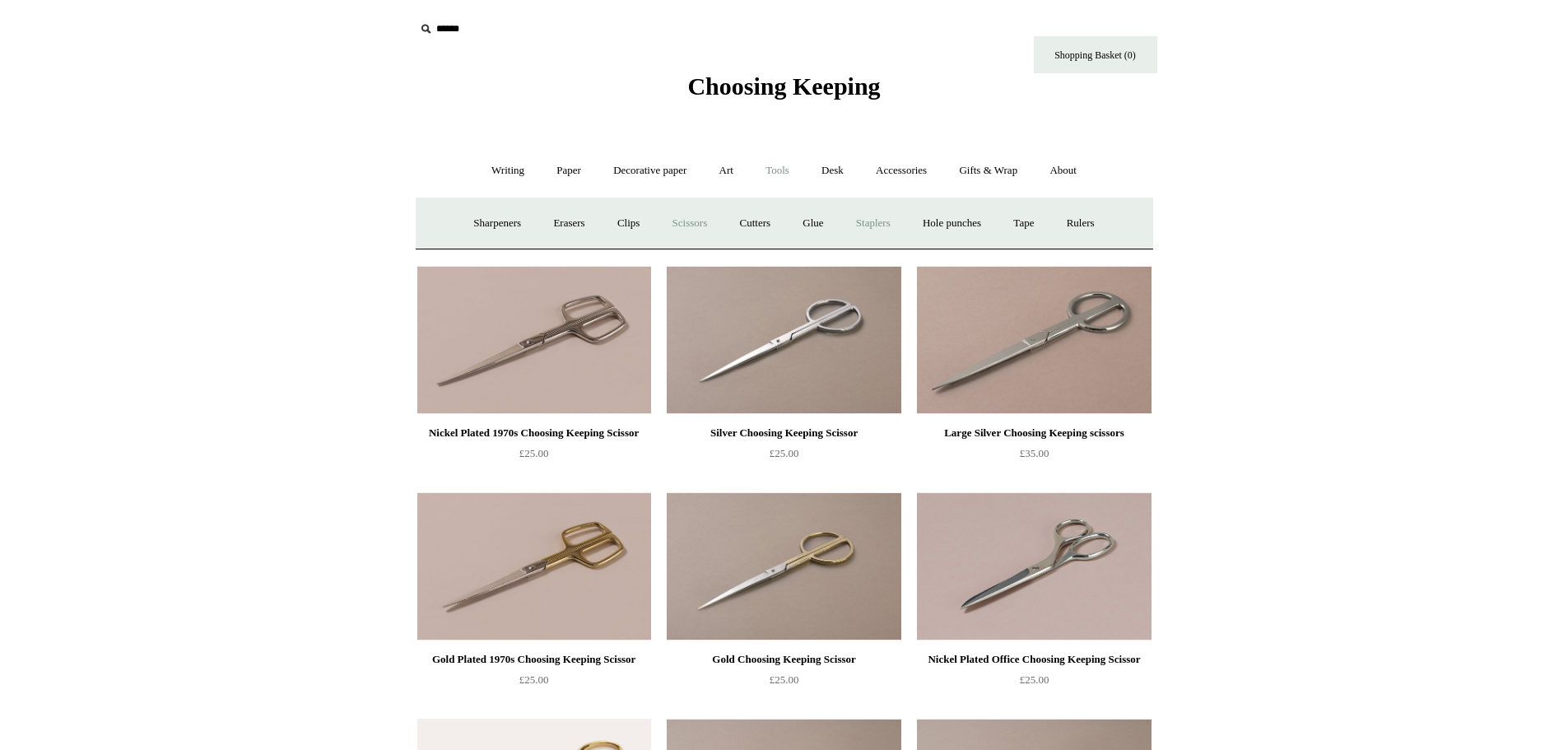 click on "Staplers +" at bounding box center (873, 223) 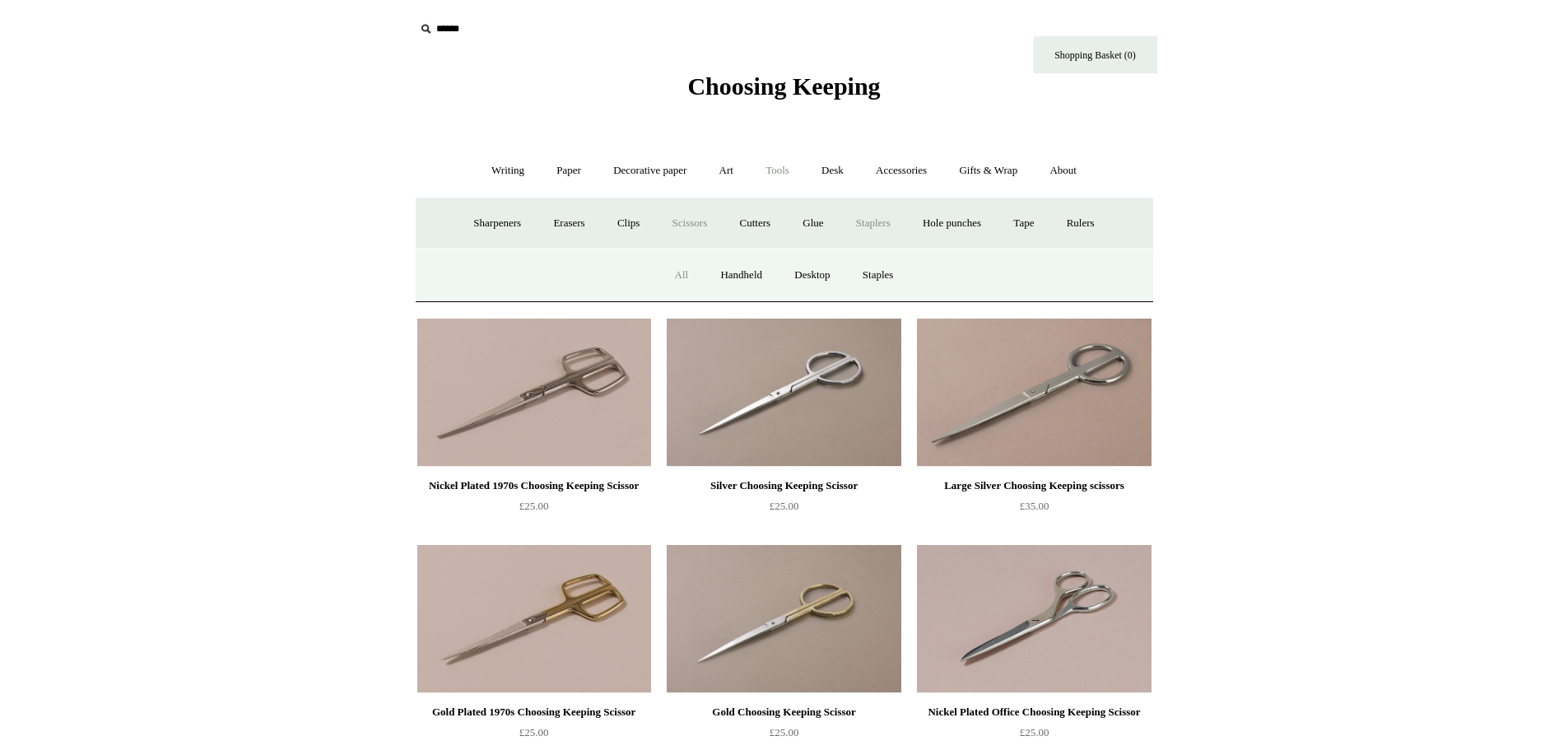 click on "All" at bounding box center [682, 275] 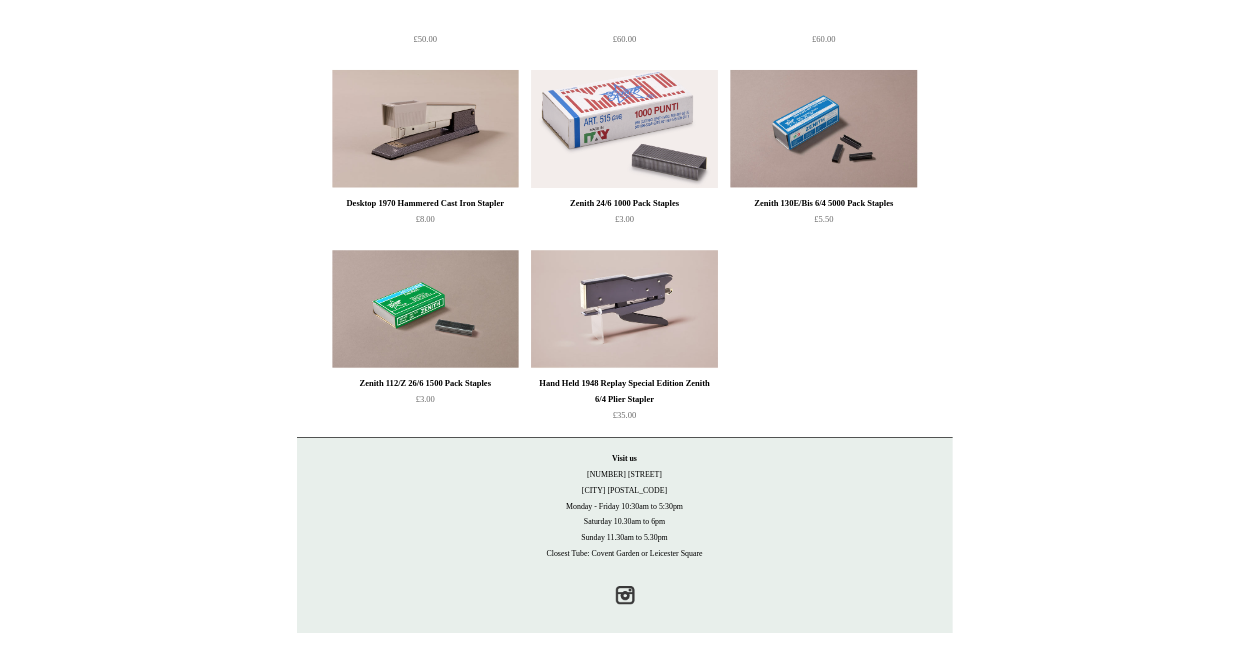 scroll, scrollTop: 1597, scrollLeft: 0, axis: vertical 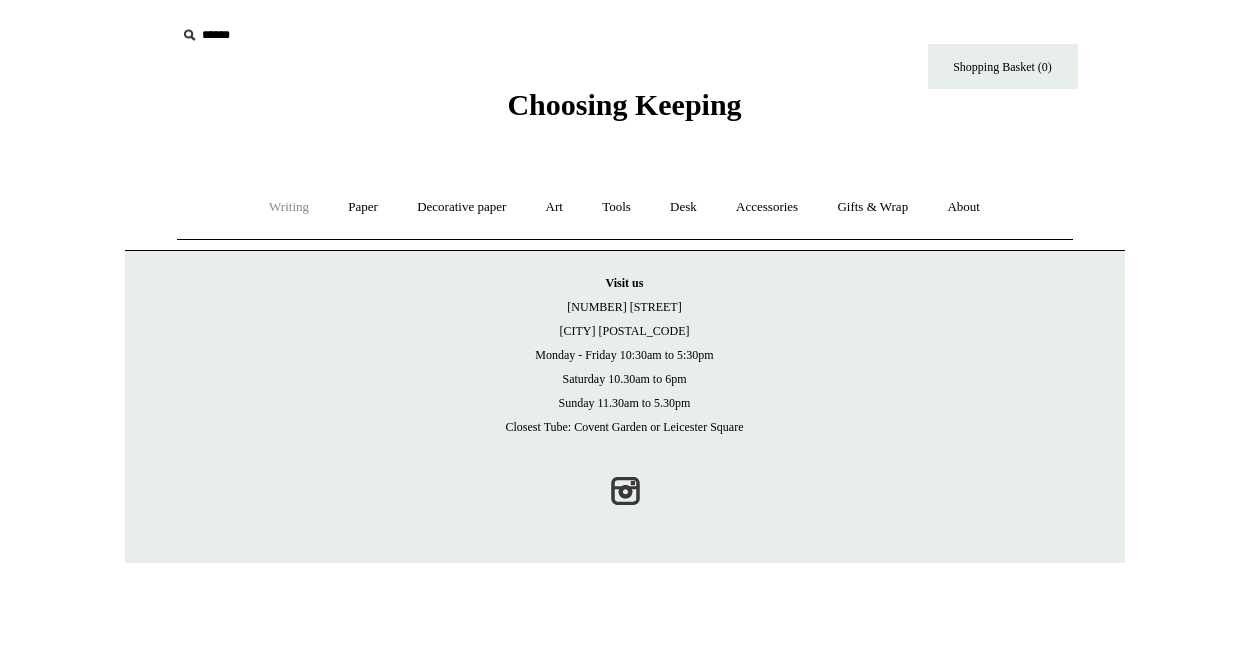 click on "Writing +" at bounding box center [289, 207] 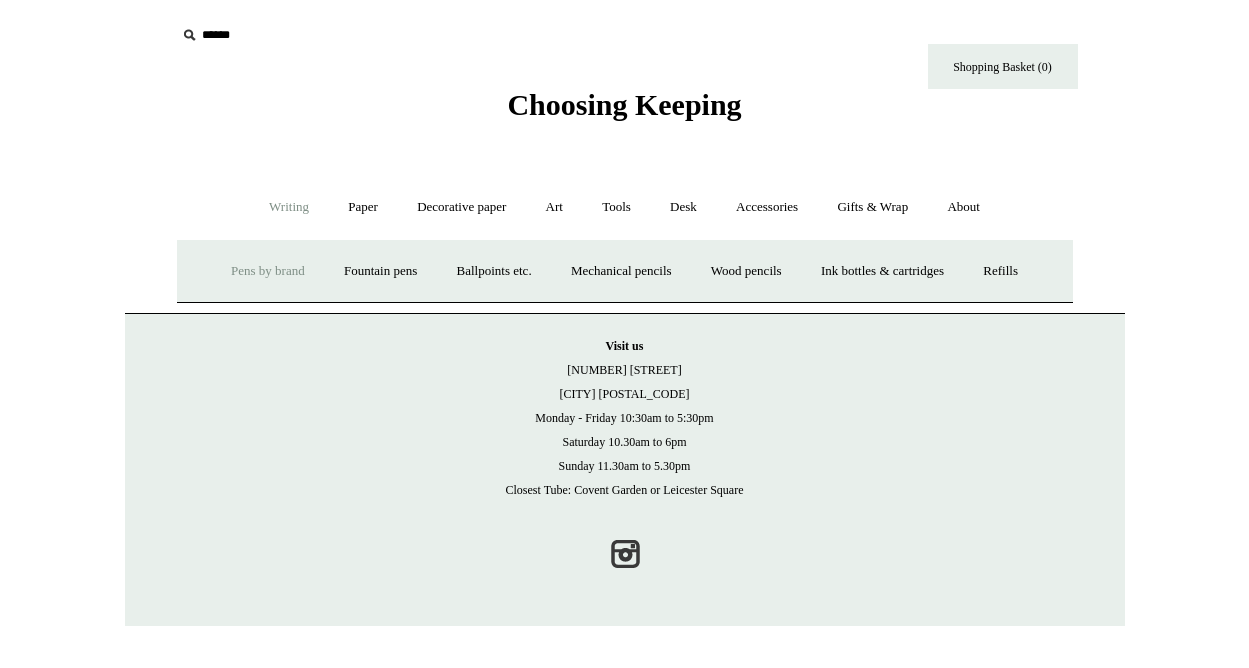 click on "Pens by brand +" at bounding box center [268, 271] 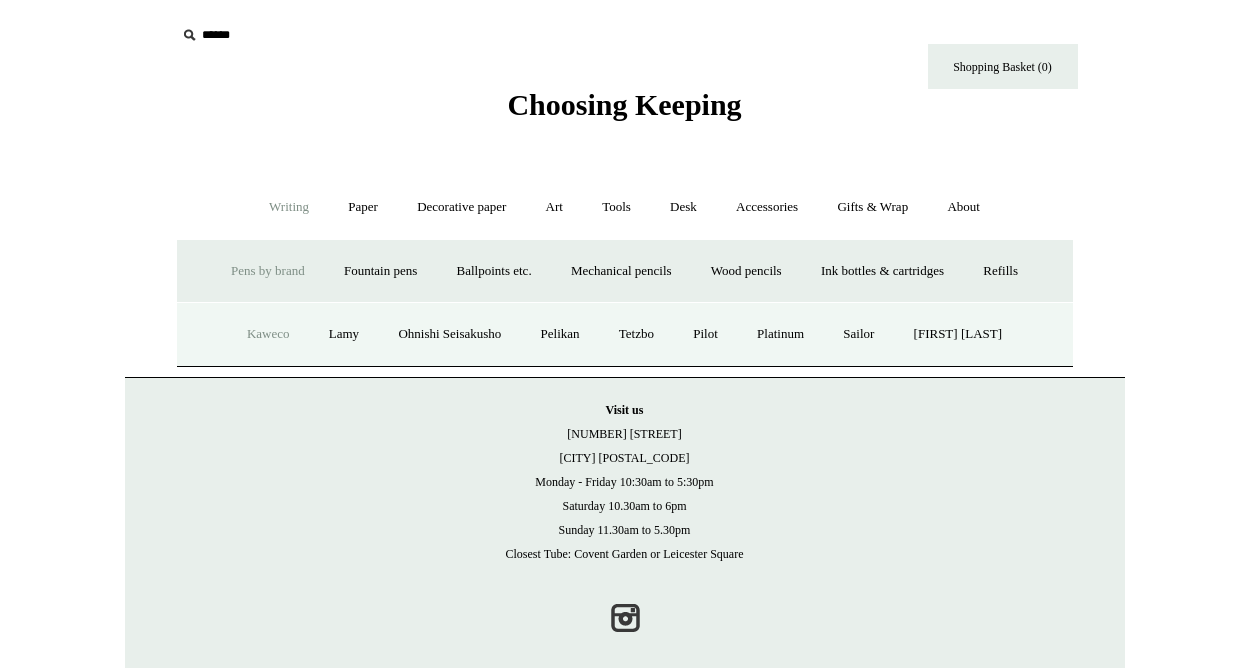 click on "Kaweco" at bounding box center [268, 334] 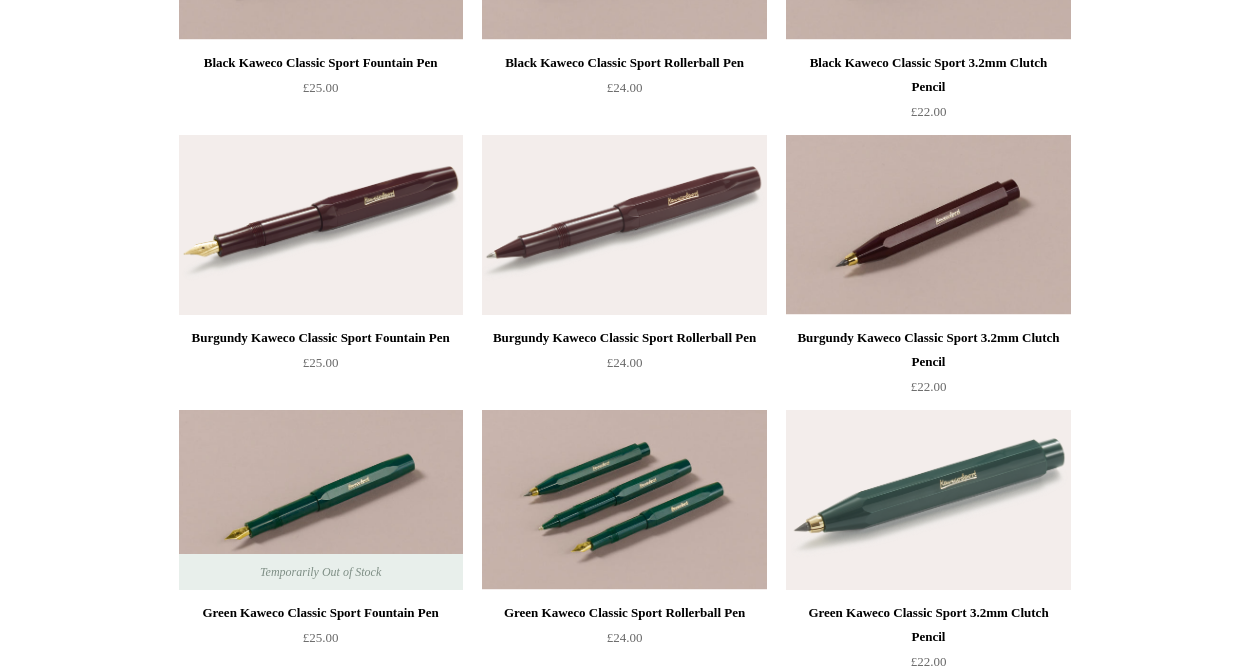 scroll, scrollTop: 0, scrollLeft: 0, axis: both 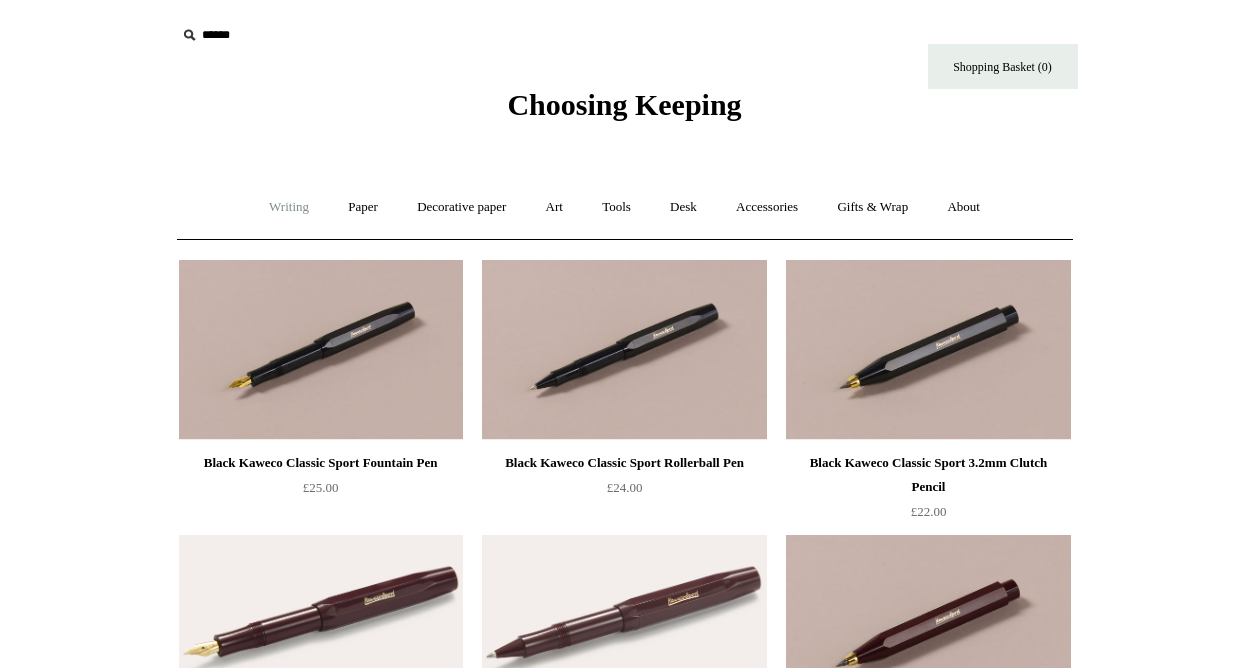 click on "Writing +" at bounding box center [289, 207] 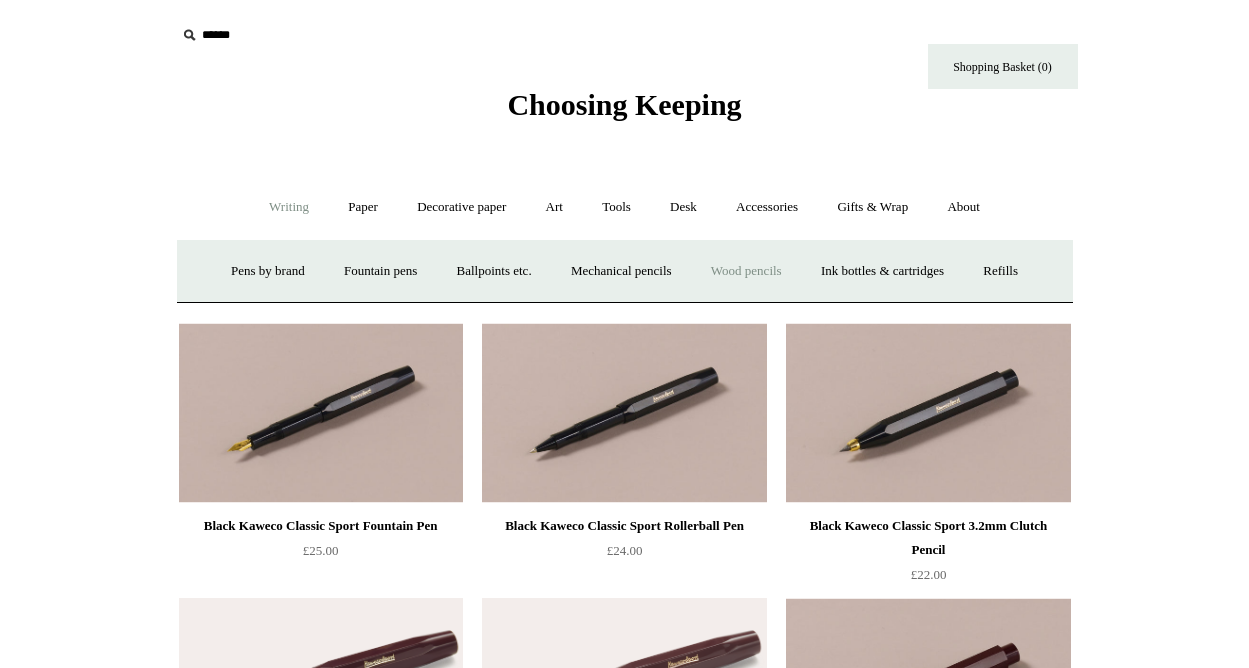 click on "Wood pencils +" at bounding box center (746, 271) 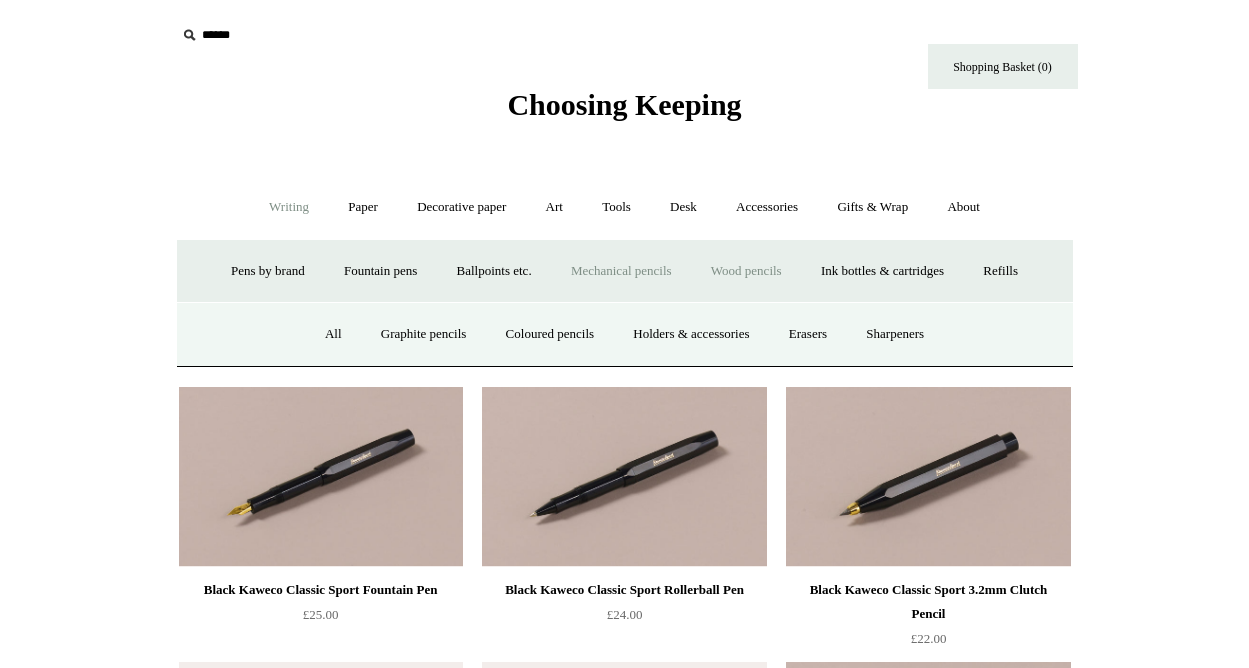 click on "Mechanical pencils +" at bounding box center (621, 271) 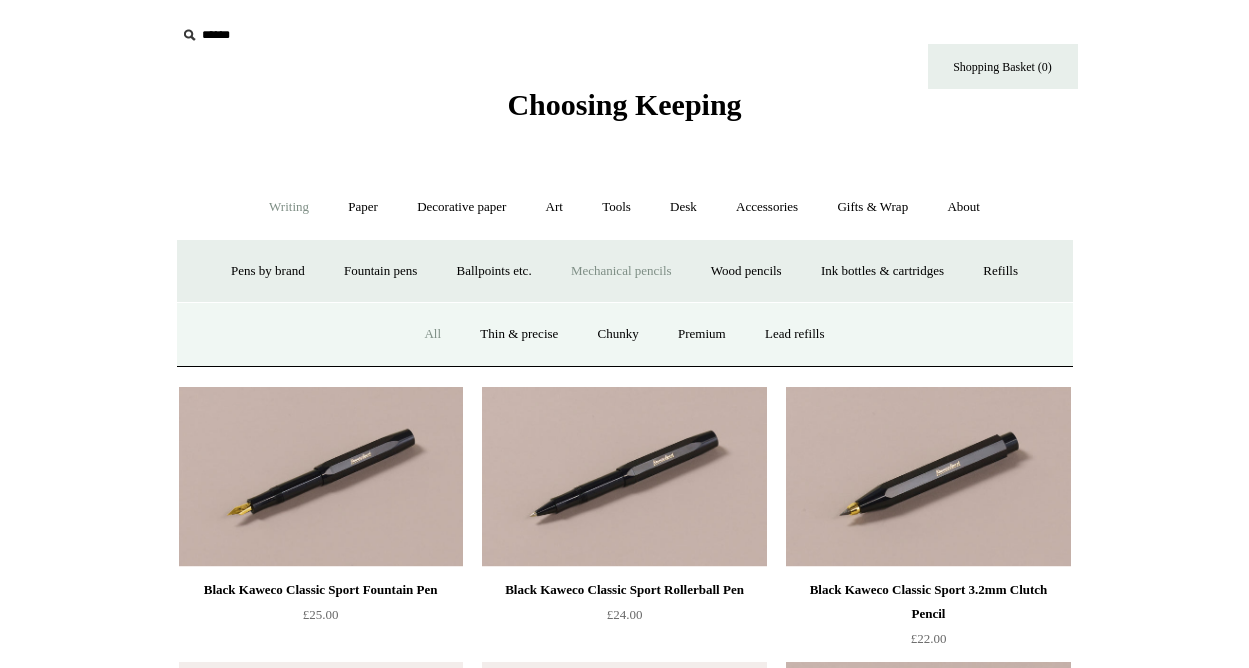 click on "All" at bounding box center (432, 334) 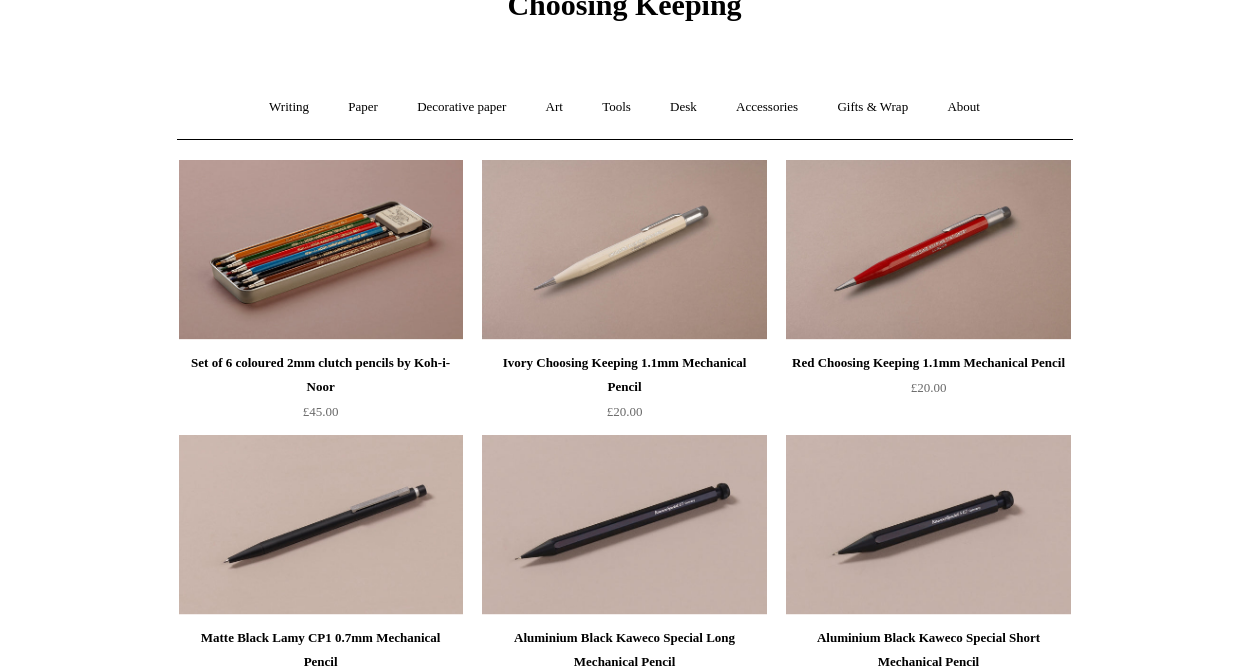 scroll, scrollTop: 0, scrollLeft: 0, axis: both 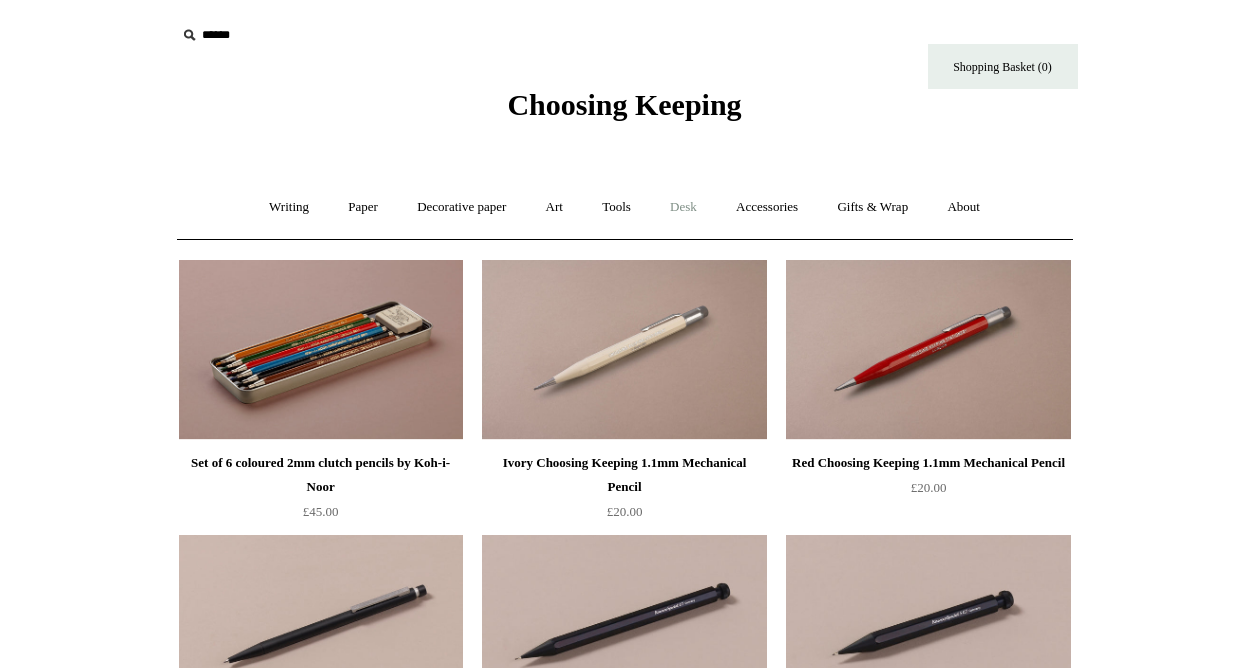 click on "Desk +" at bounding box center (683, 207) 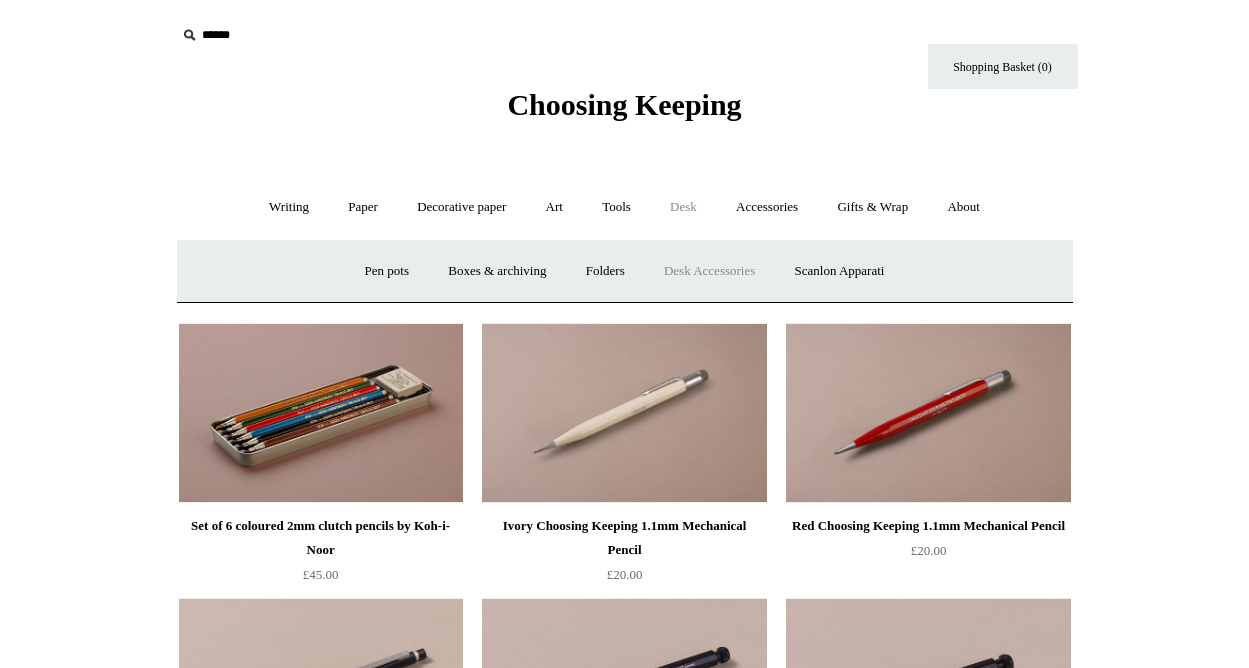 click on "Desk Accessories" at bounding box center [709, 271] 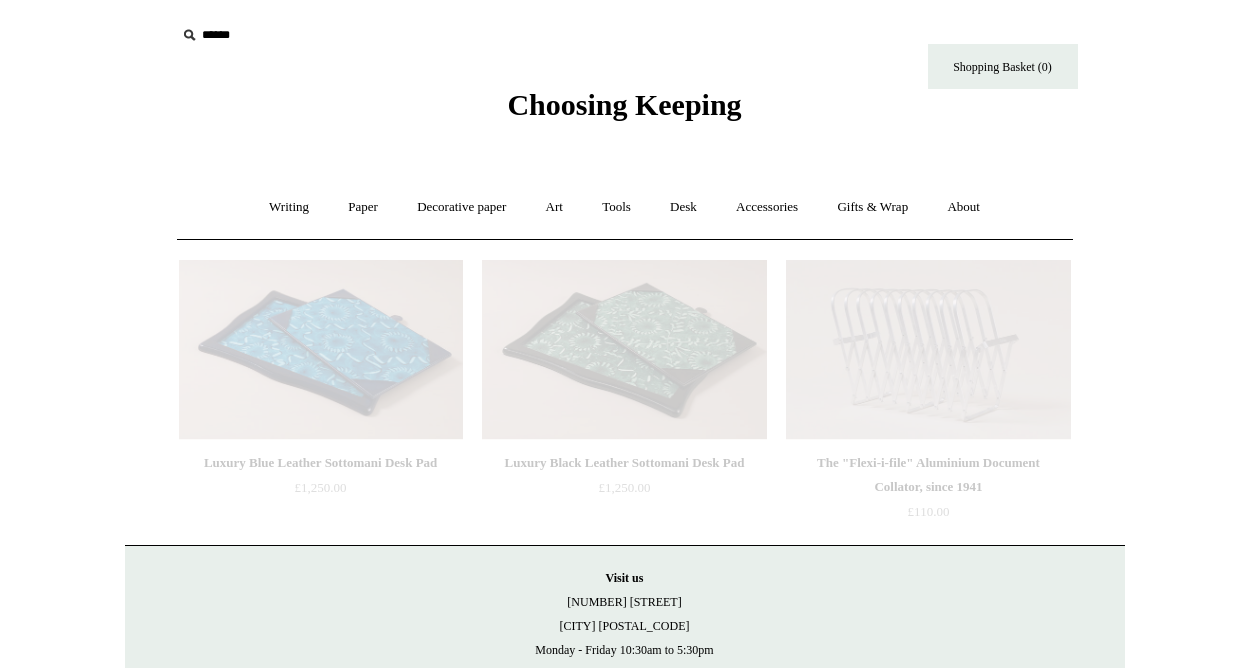 scroll, scrollTop: 0, scrollLeft: 0, axis: both 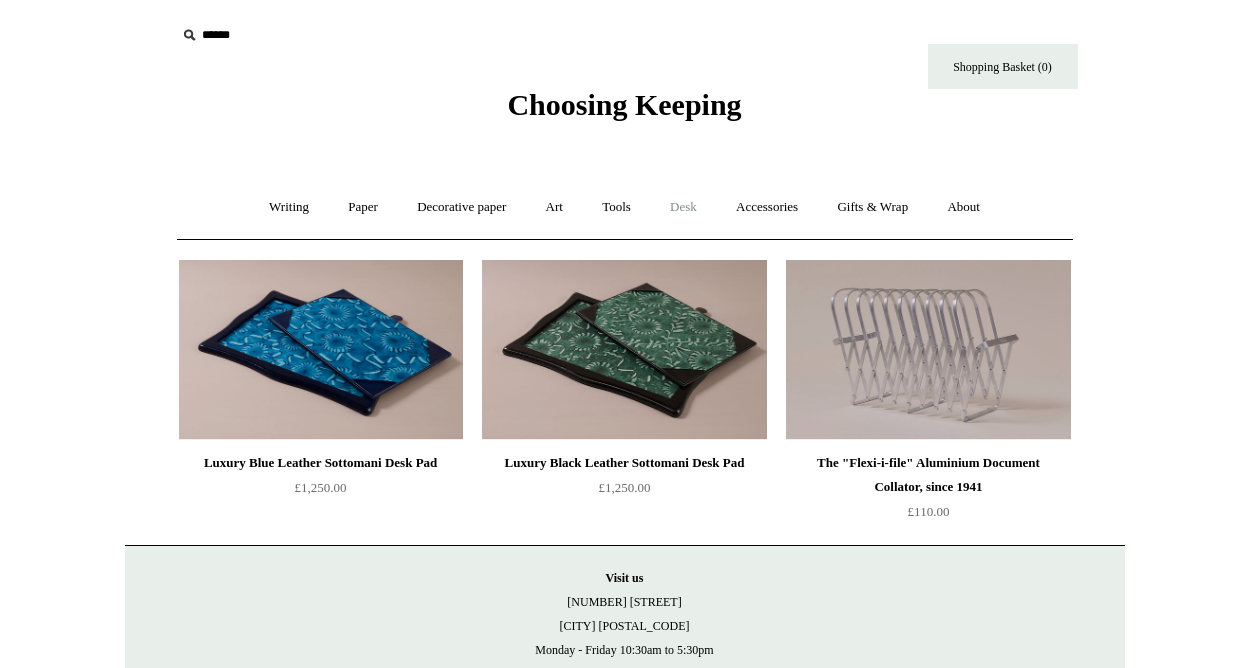 click on "Desk +" at bounding box center [683, 207] 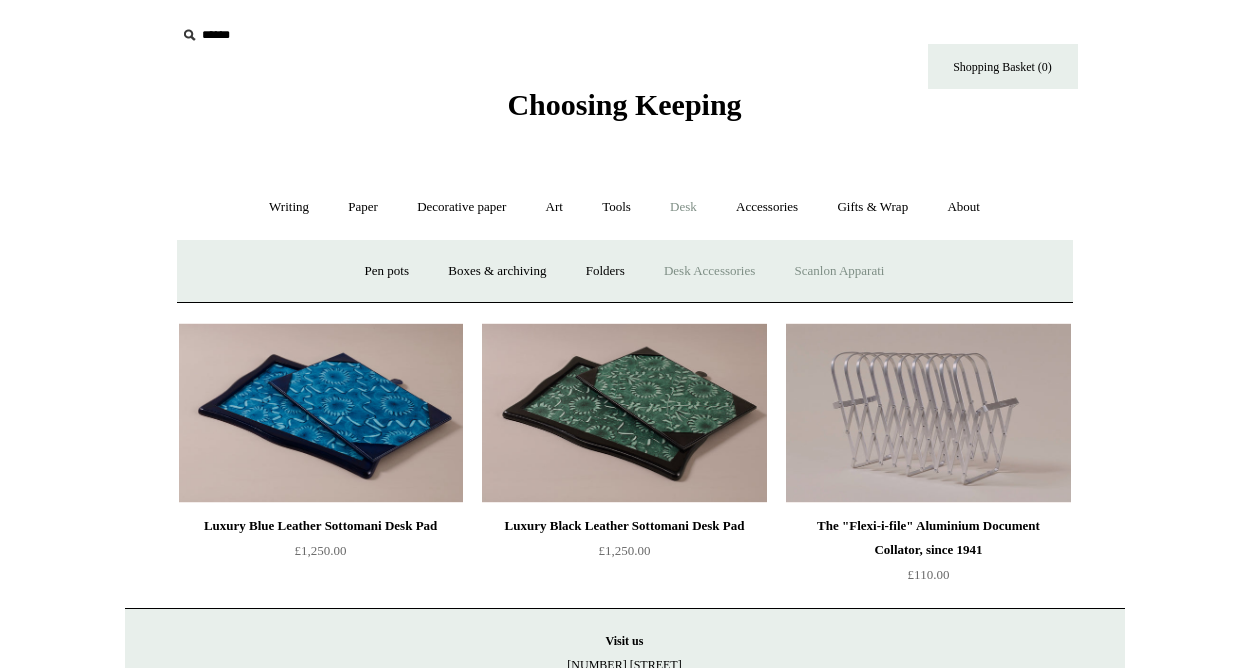 click on "Scanlon Apparati" at bounding box center [840, 271] 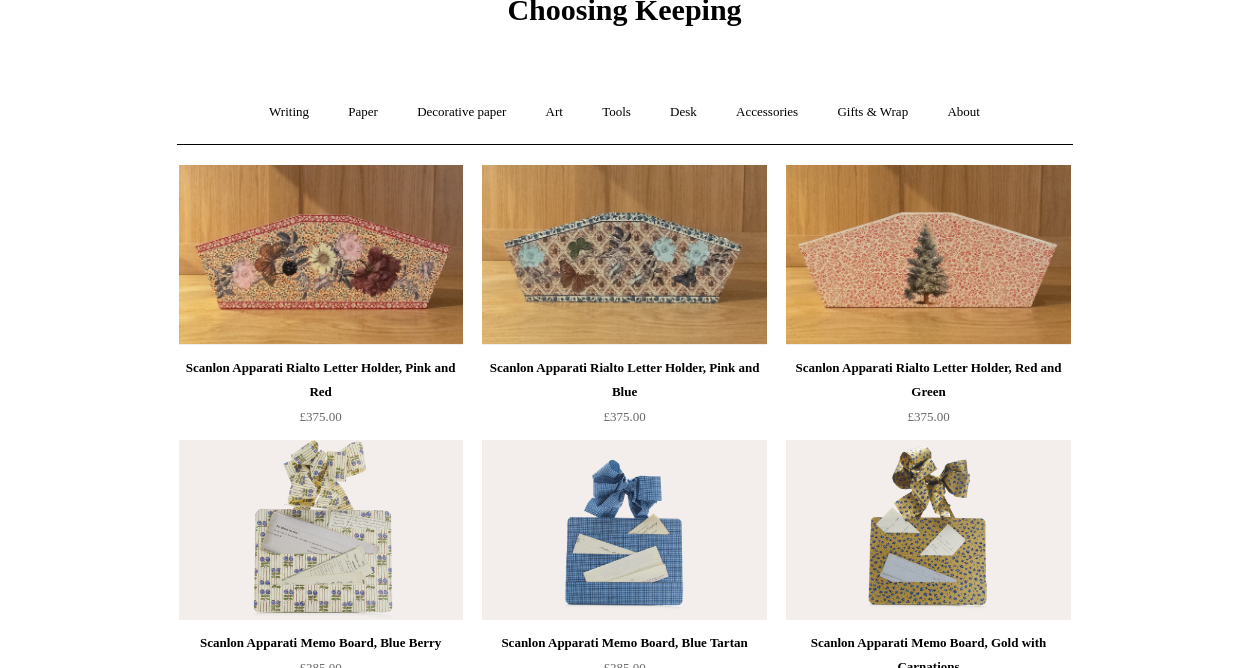 scroll, scrollTop: 0, scrollLeft: 0, axis: both 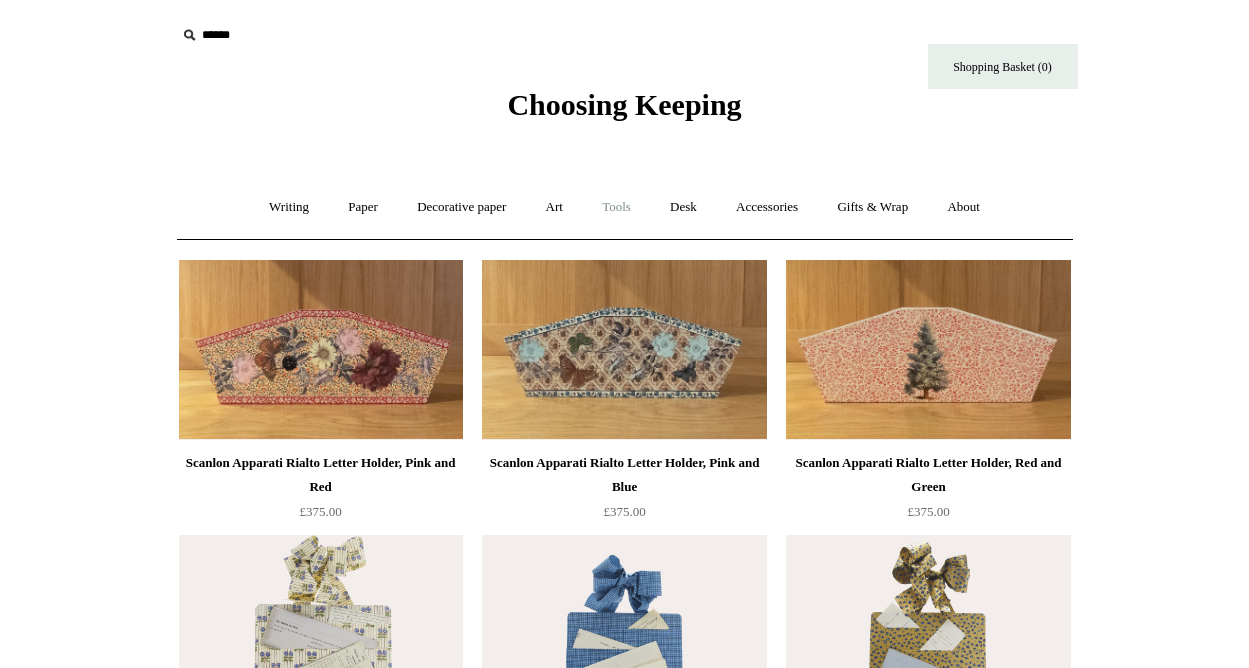 click on "Tools +" at bounding box center [616, 207] 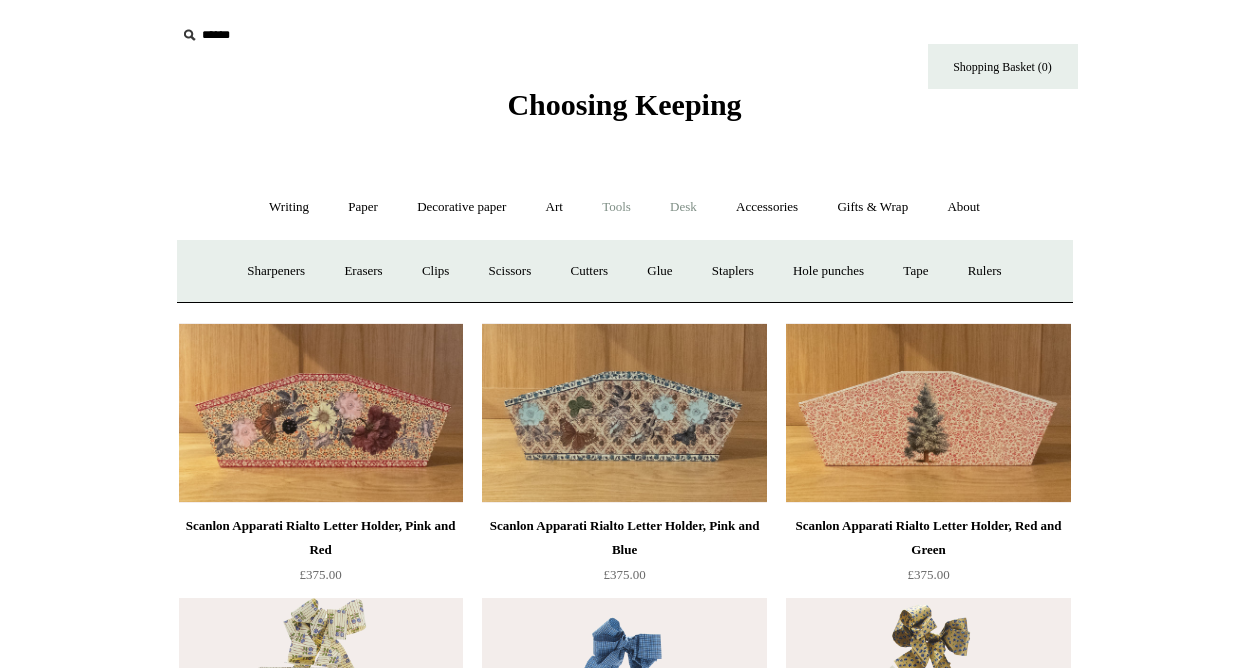click on "Desk +" at bounding box center (683, 207) 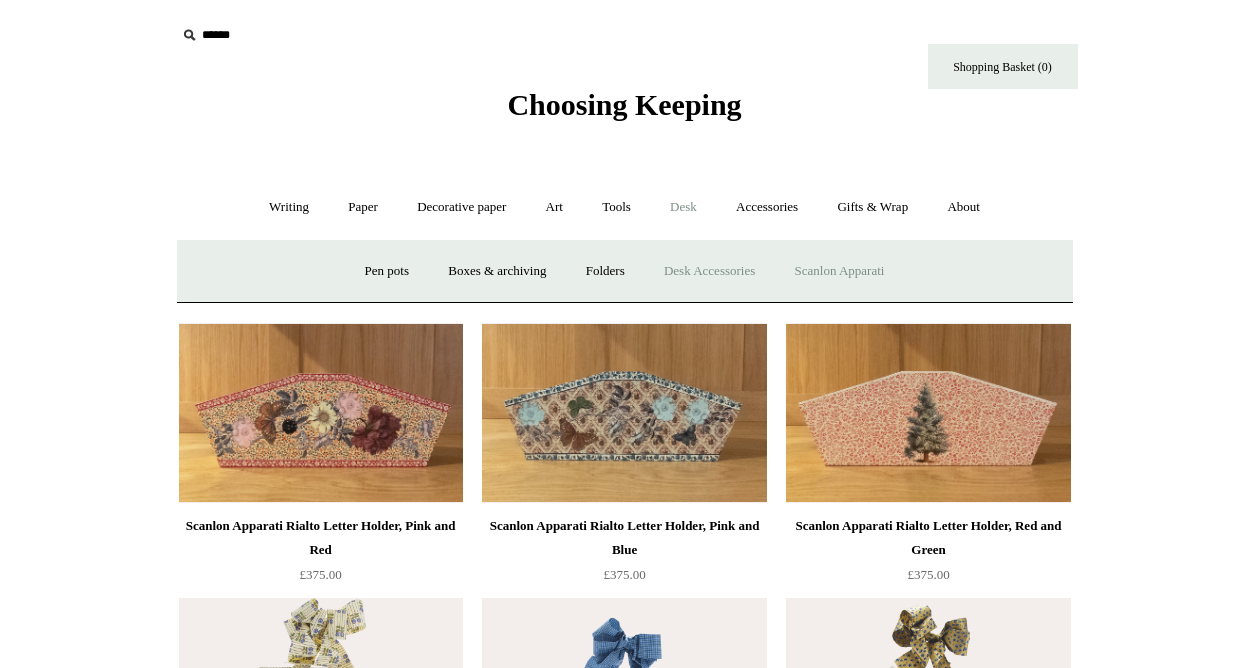 click on "Desk Accessories" at bounding box center [709, 271] 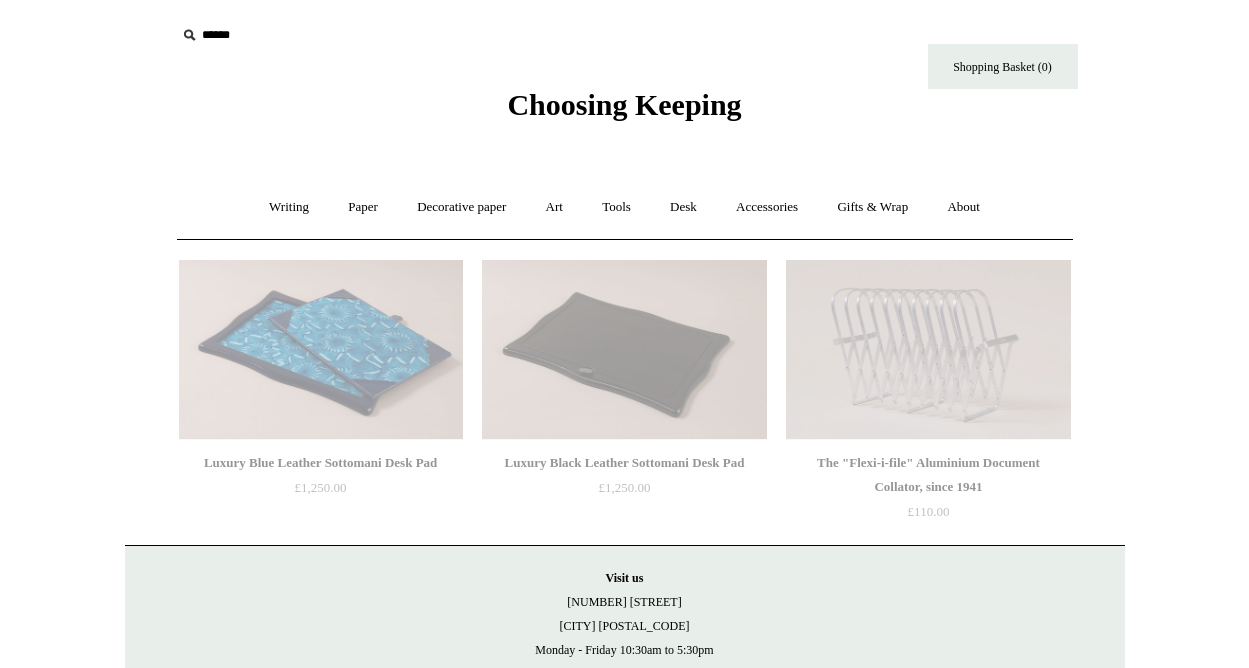 scroll, scrollTop: 0, scrollLeft: 0, axis: both 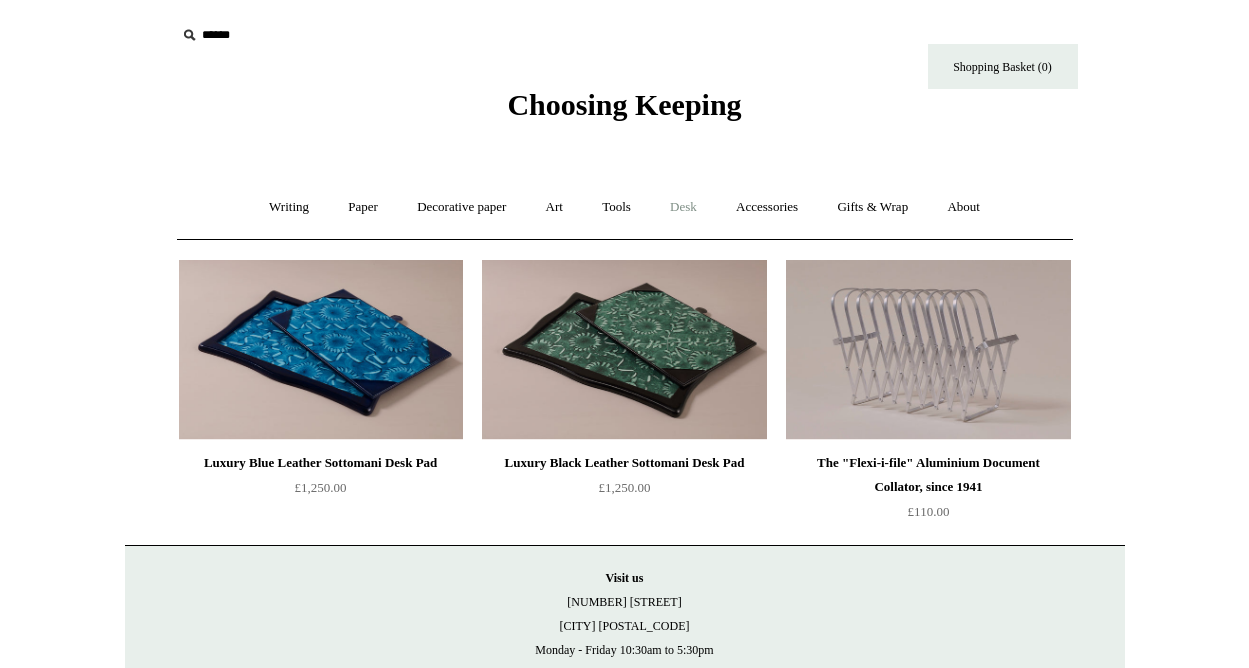 click on "Desk +" at bounding box center (683, 207) 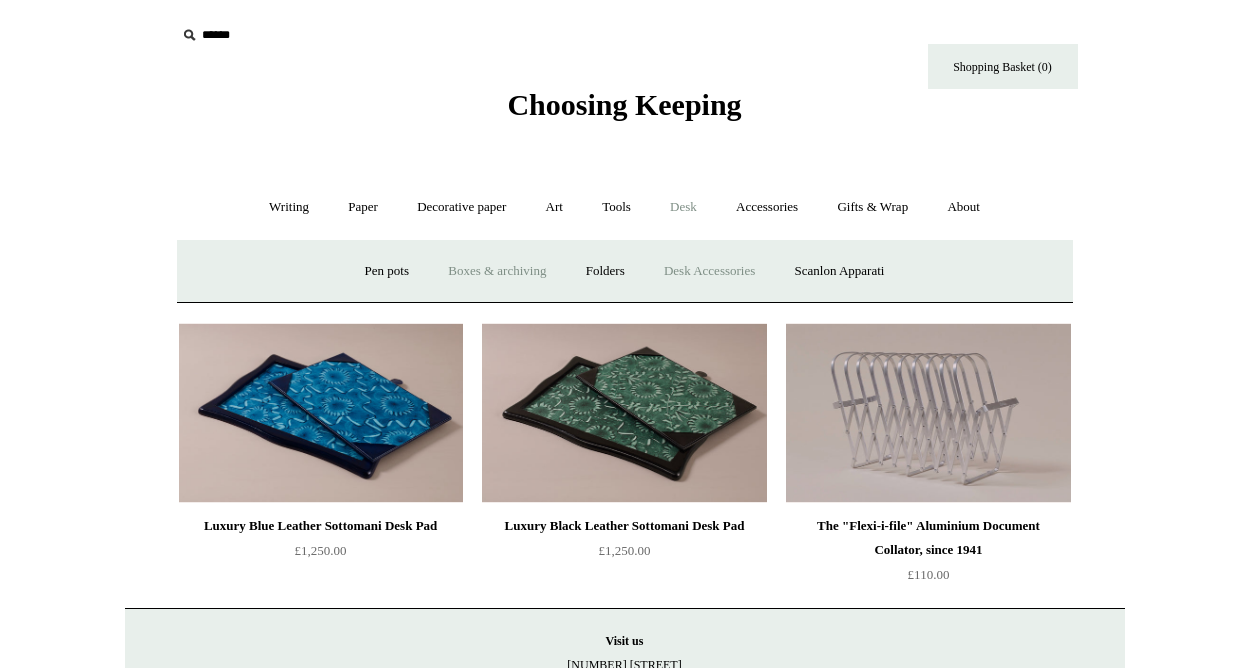 click on "Boxes & archiving" at bounding box center (497, 271) 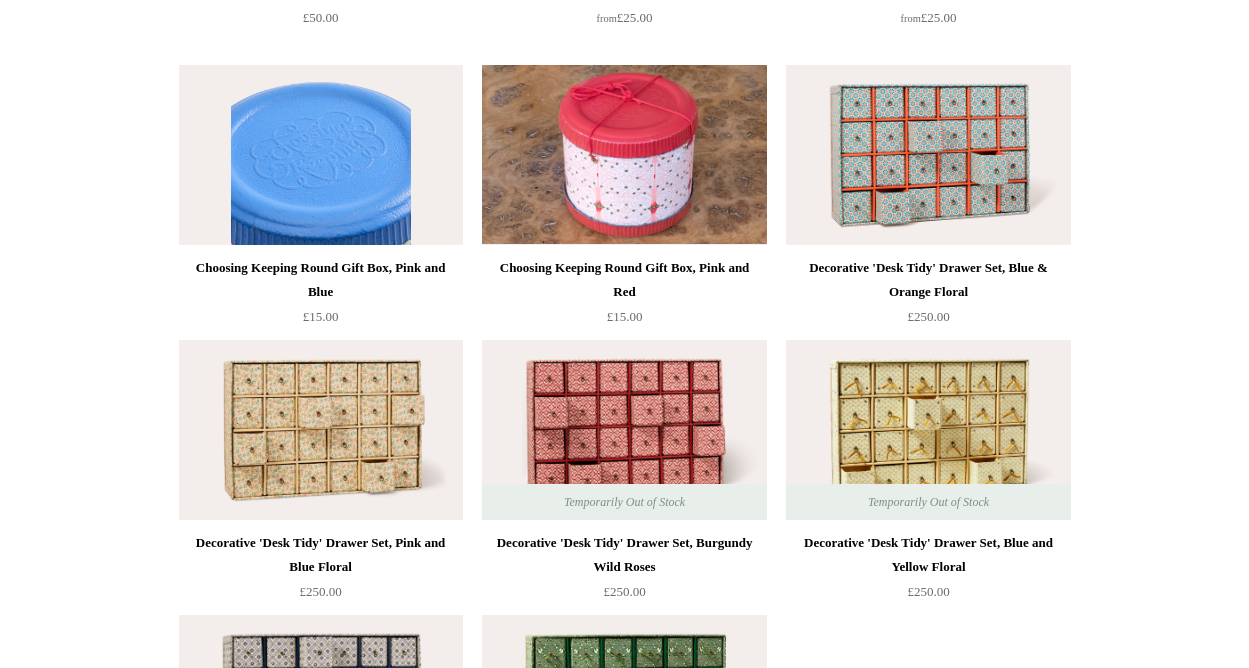 scroll, scrollTop: 2300, scrollLeft: 0, axis: vertical 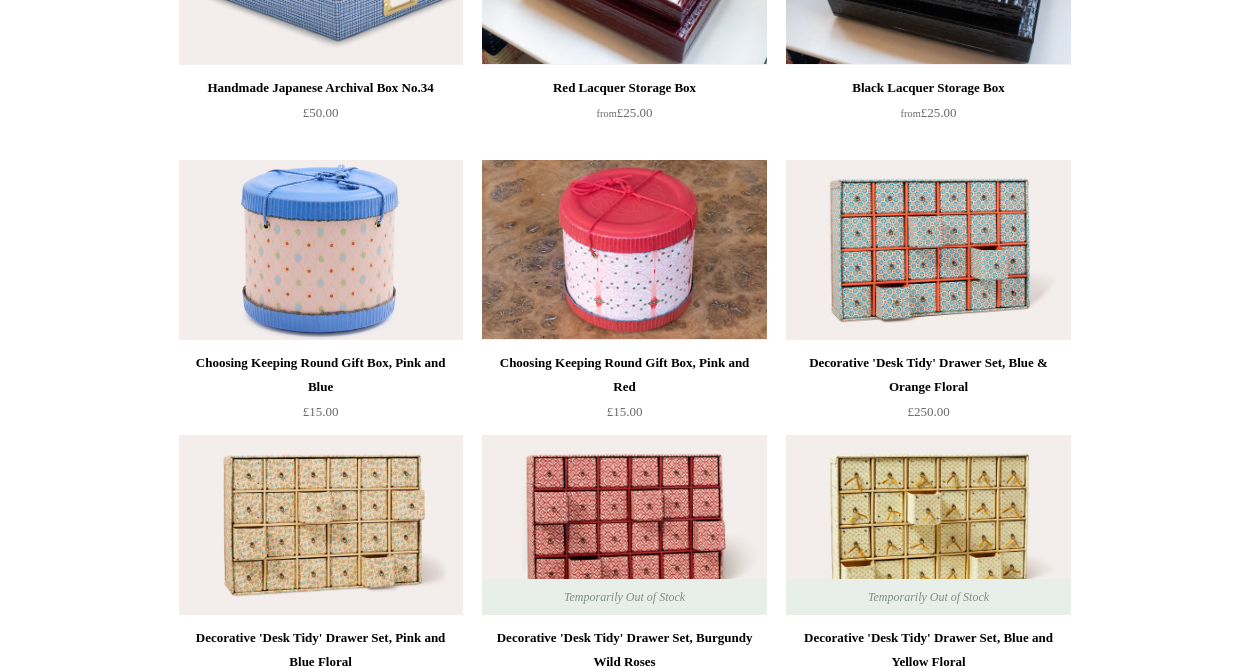 click at bounding box center [928, 250] 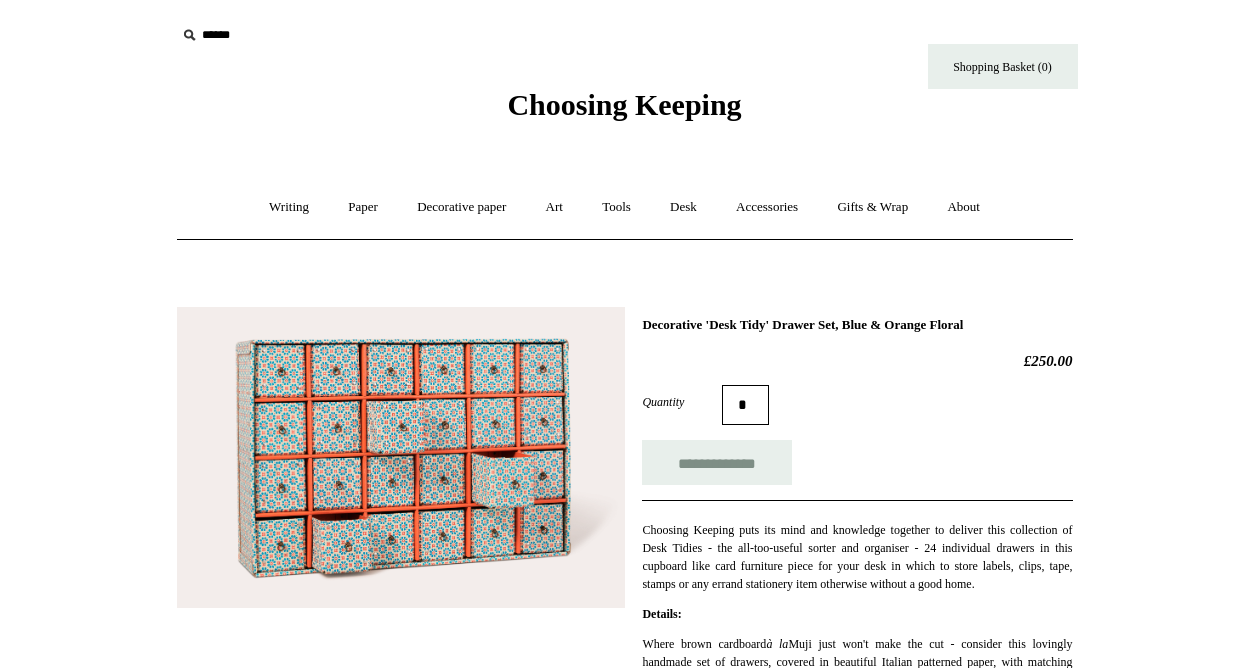 scroll, scrollTop: 0, scrollLeft: 0, axis: both 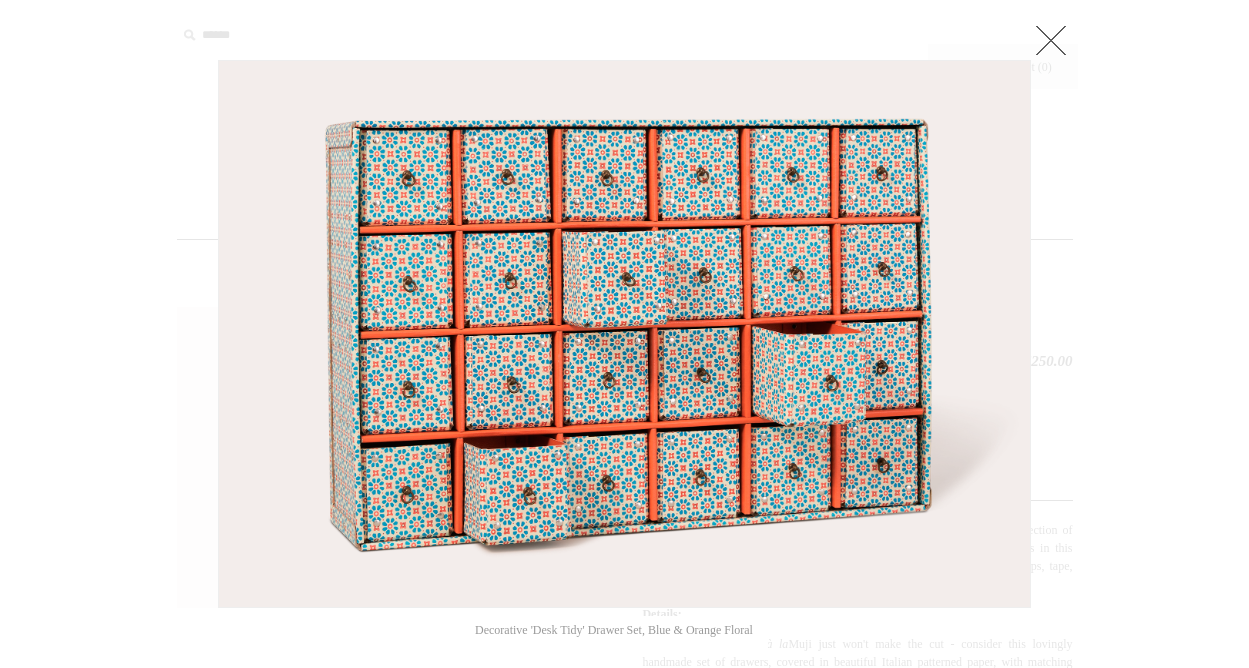 click at bounding box center [1051, 40] 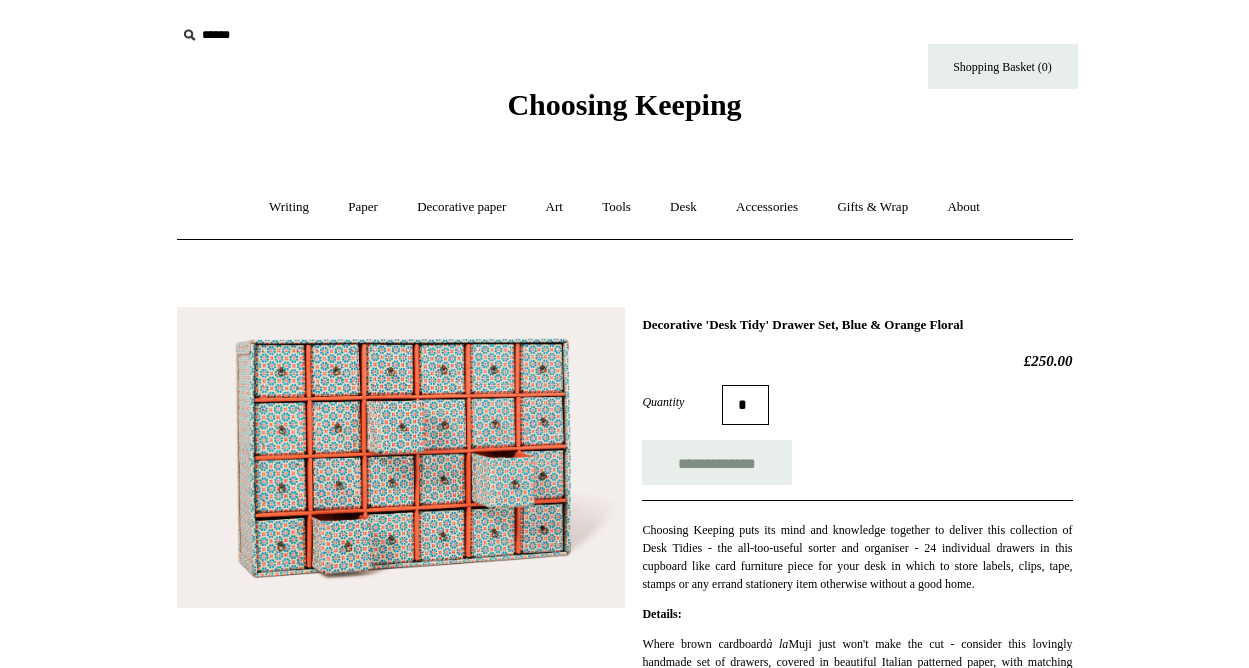 click on "Choosing Keeping" at bounding box center (625, 61) 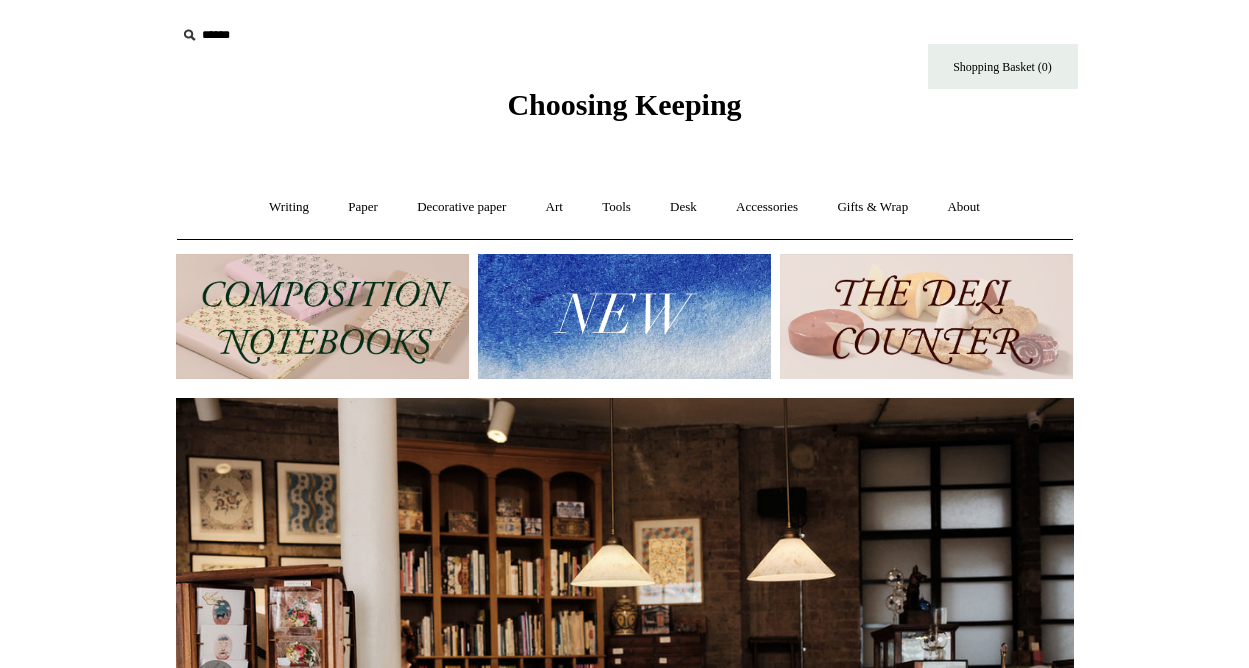 scroll, scrollTop: 0, scrollLeft: 0, axis: both 